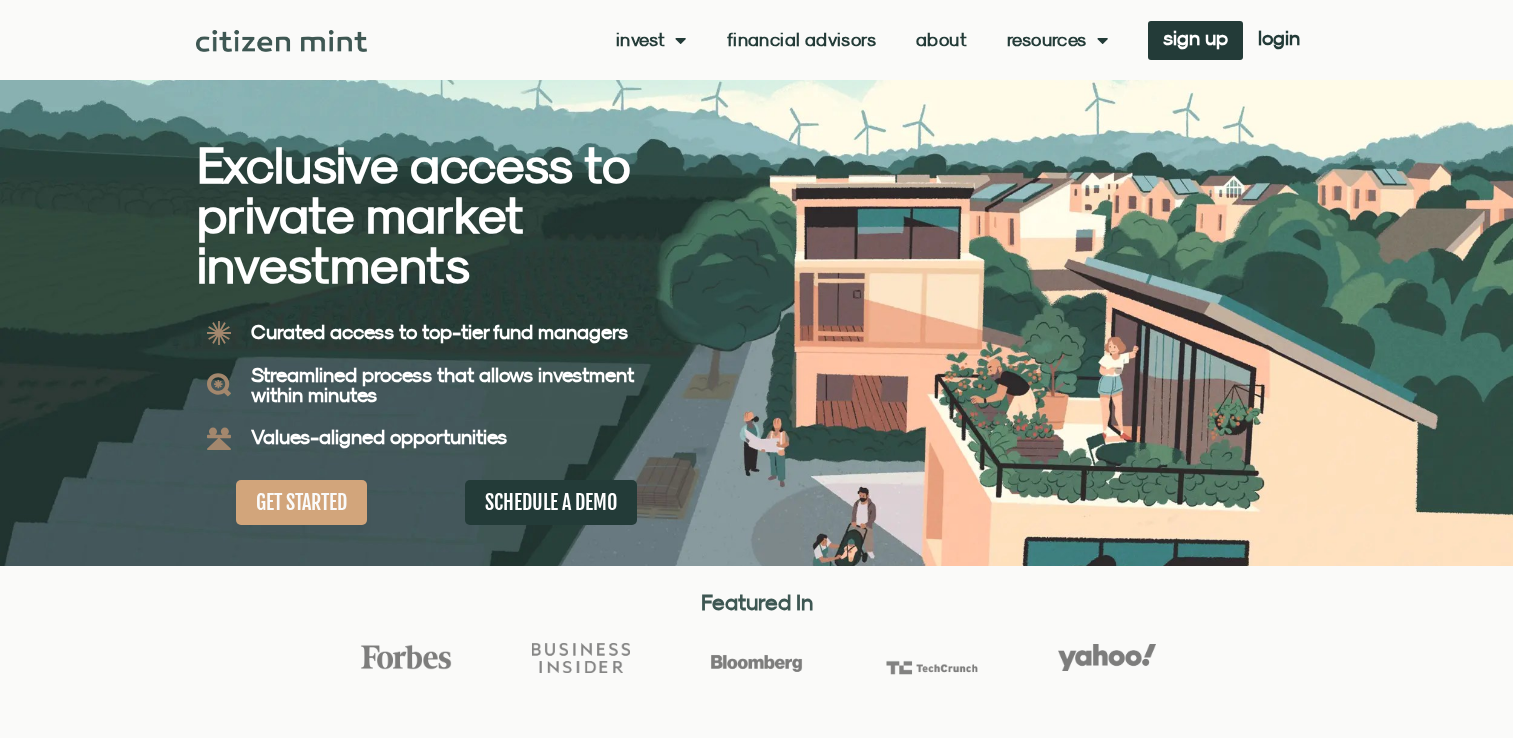 scroll, scrollTop: 0, scrollLeft: 0, axis: both 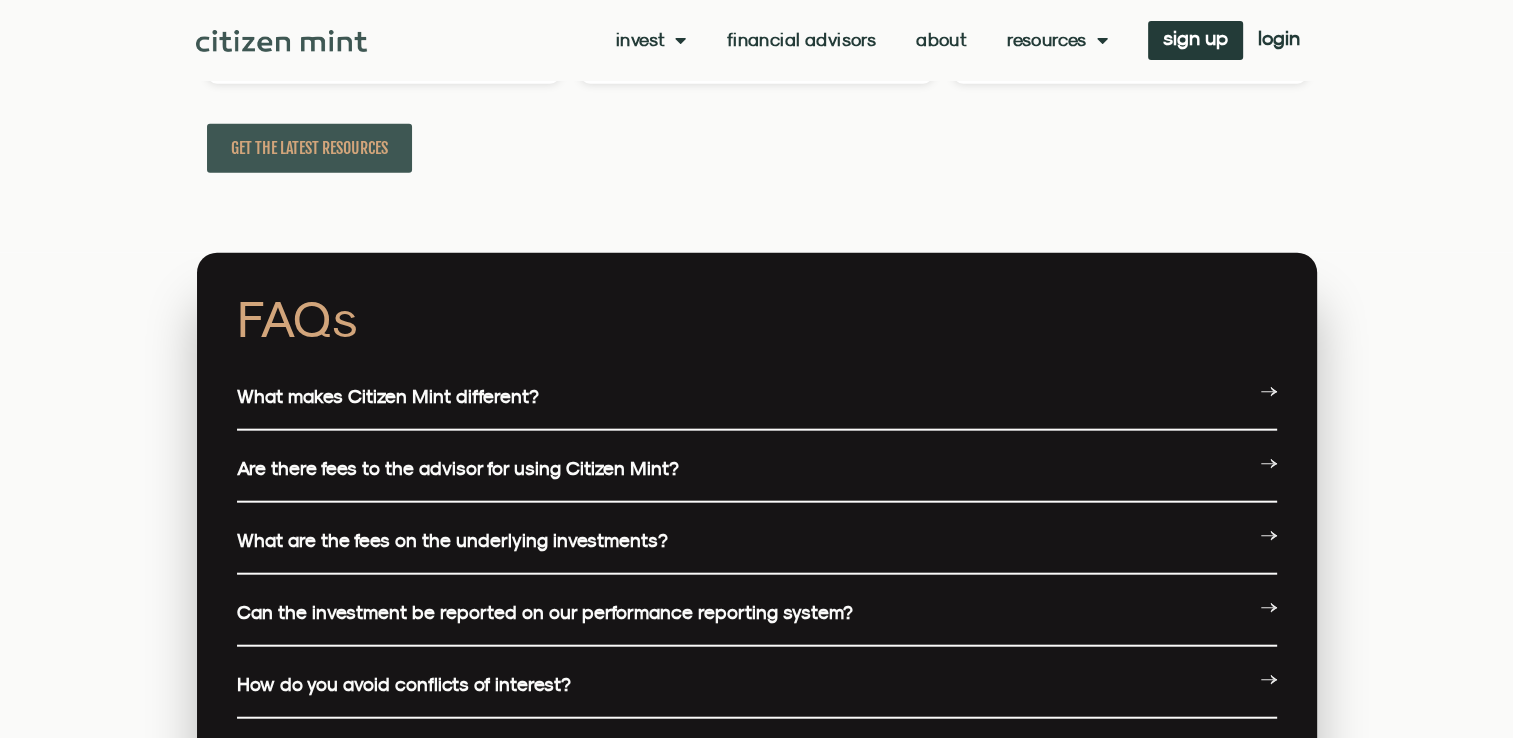 click on "What makes Citizen Mint different?" at bounding box center (388, 396) 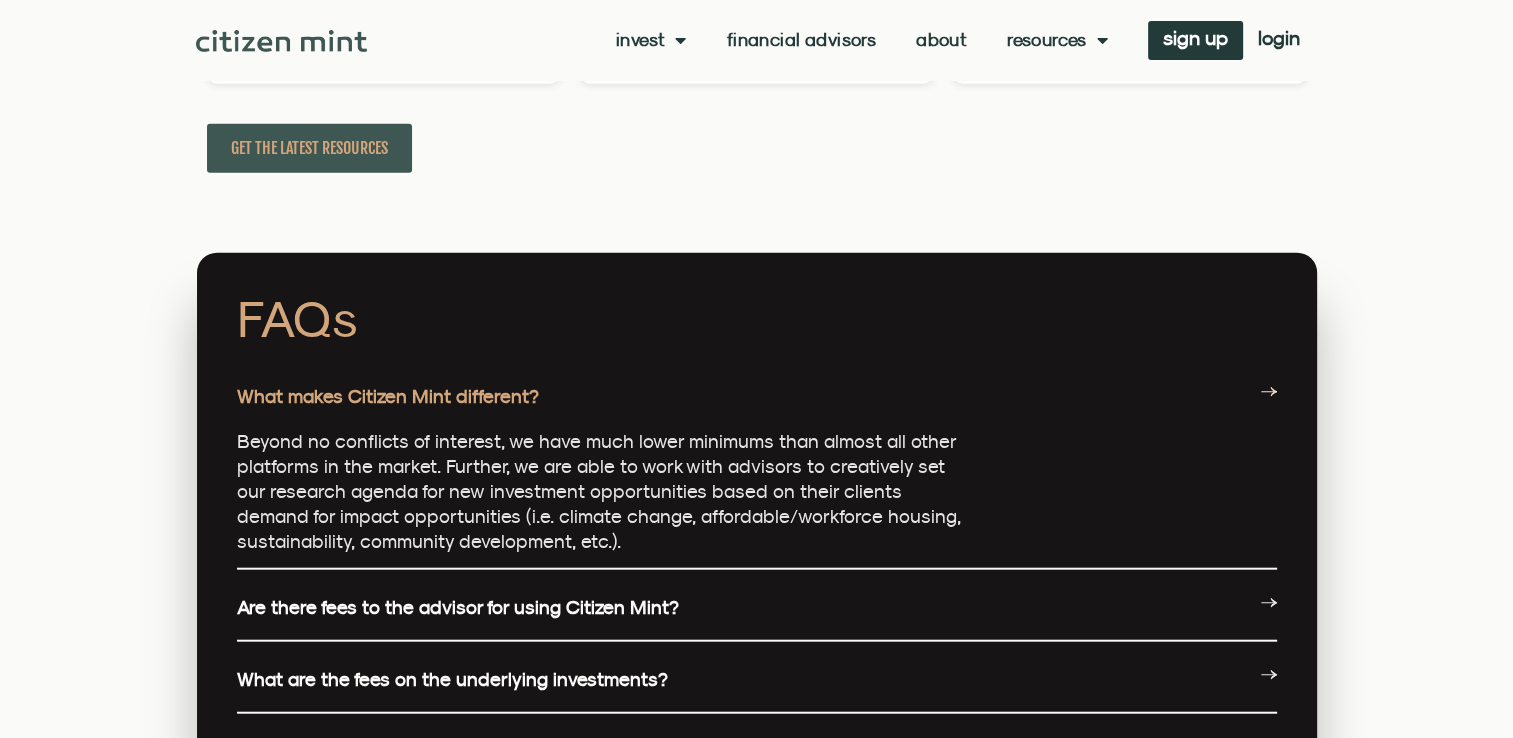 drag, startPoint x: 440, startPoint y: 393, endPoint x: 300, endPoint y: 627, distance: 272.68295 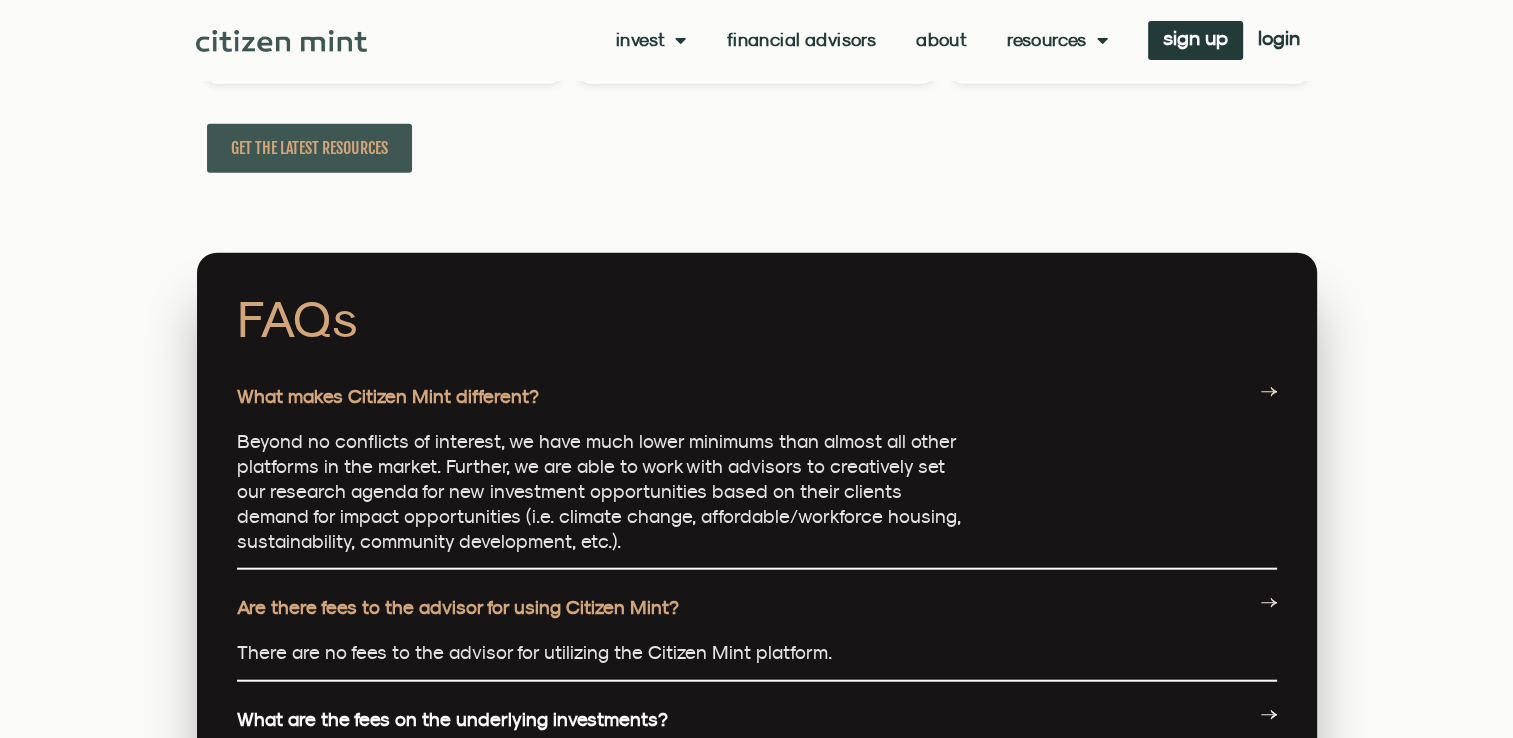 click on "What makes Citizen Mint different?" at bounding box center (757, 396) 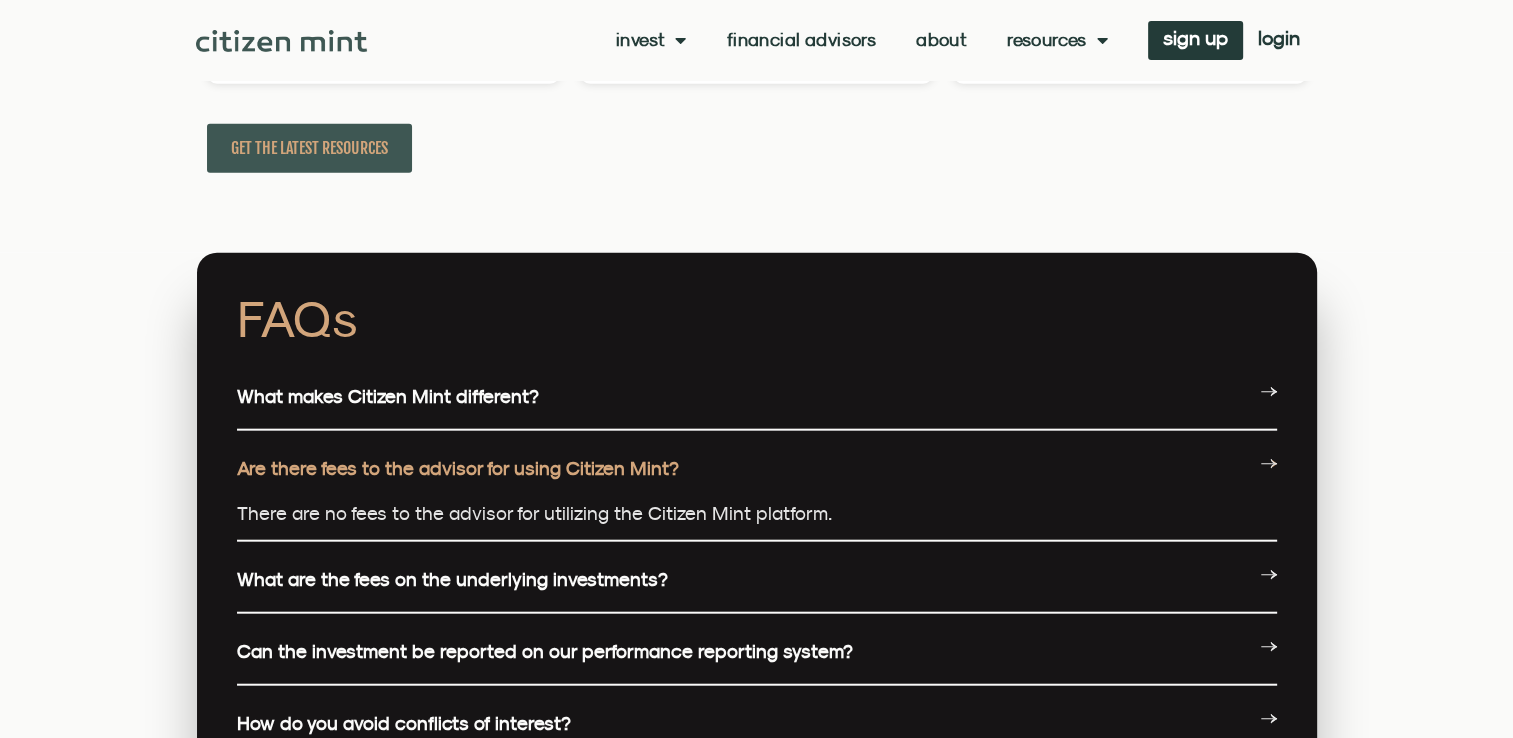 click on "Are there fees to the advisor for using Citizen Mint?" at bounding box center (757, 468) 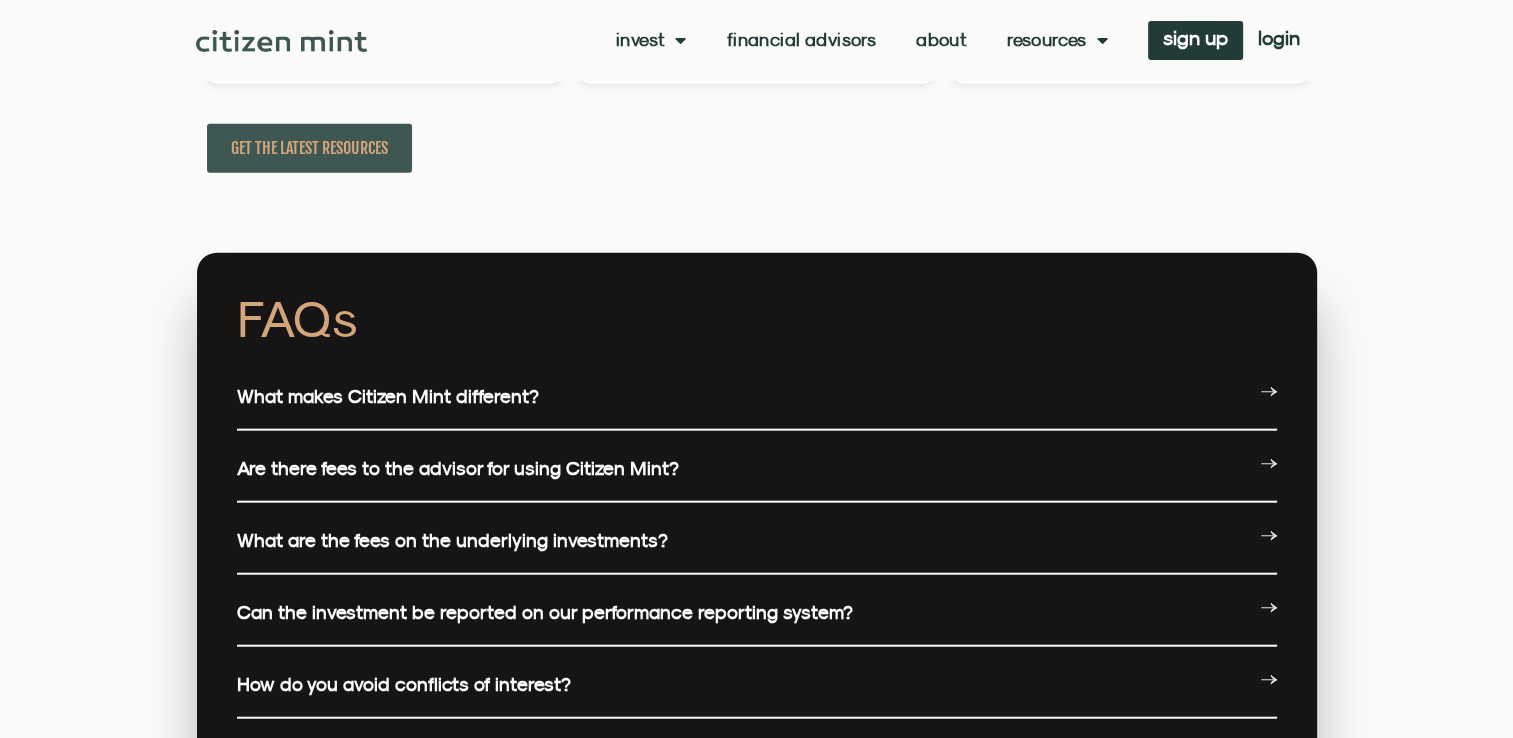 click on "What makes Citizen Mint different?" at bounding box center [757, 397] 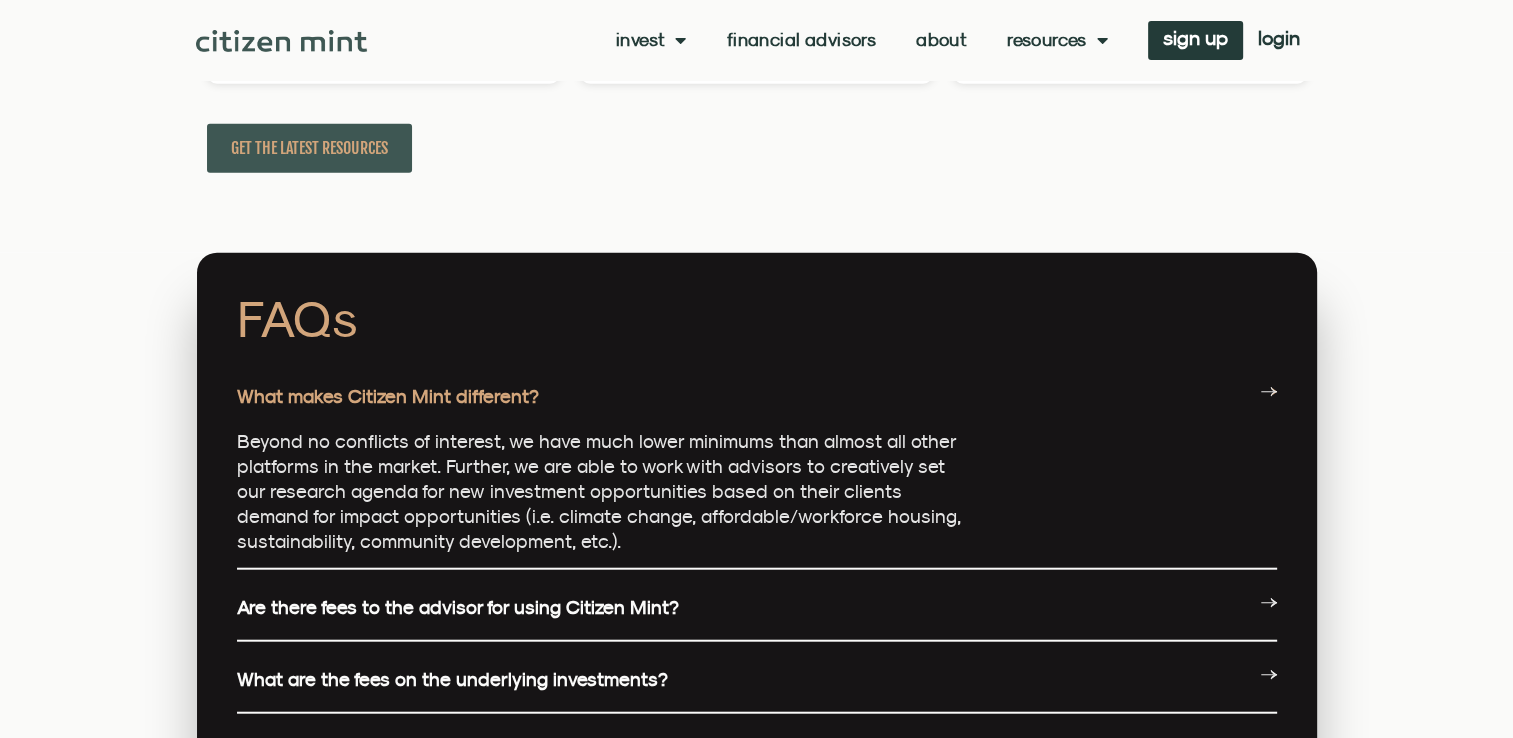 click on "What makes Citizen Mint different?" at bounding box center (757, 396) 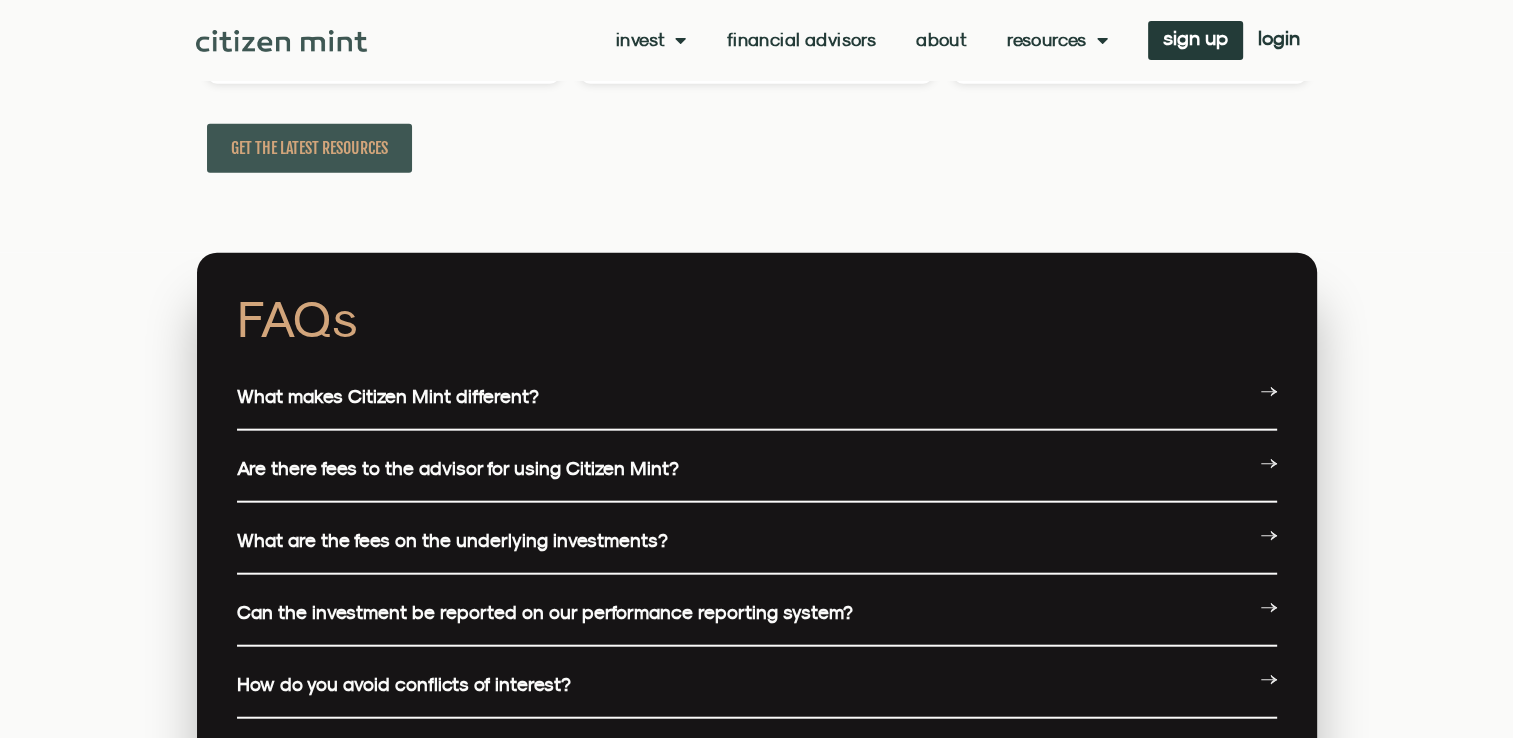 click on "What are the fees on the underlying investments?" at bounding box center (757, 541) 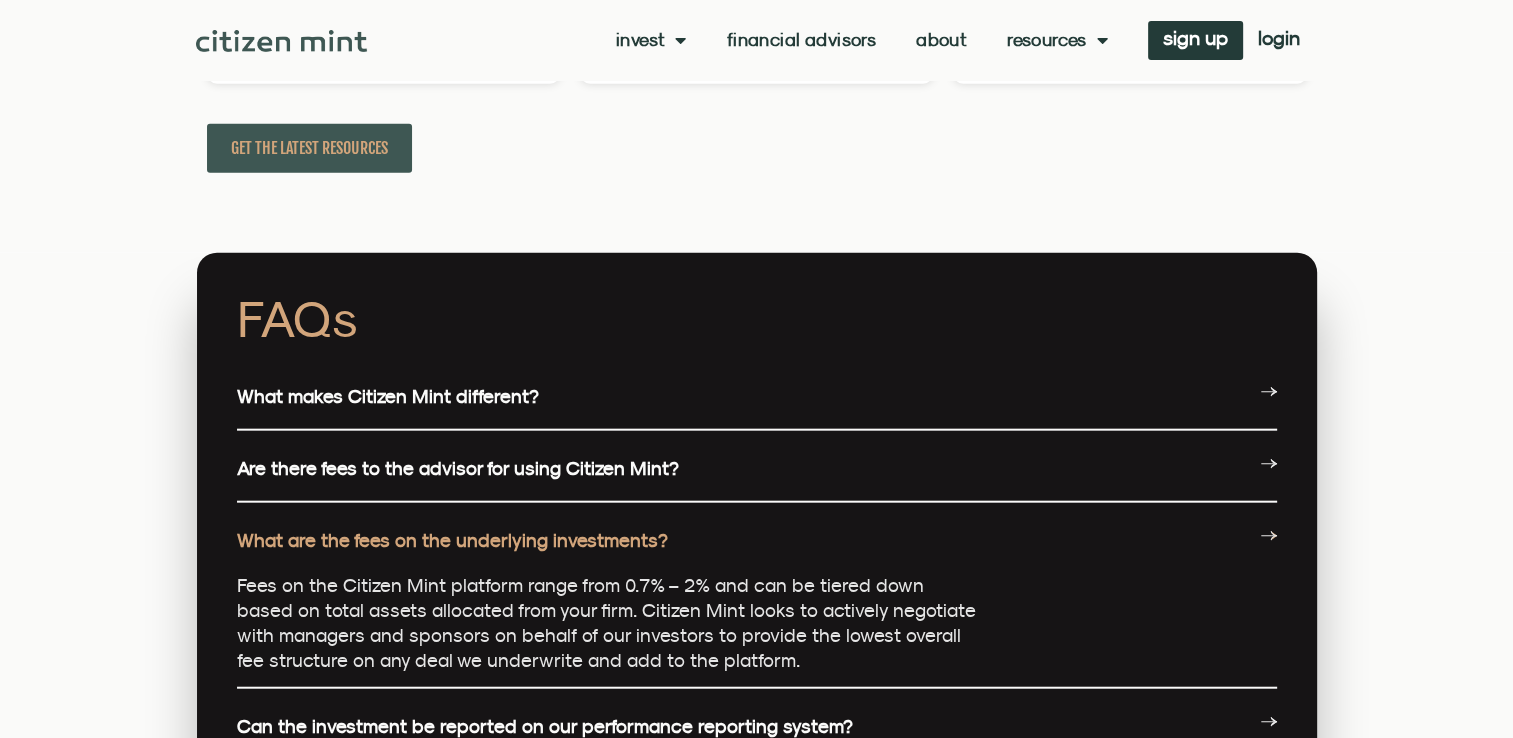 drag, startPoint x: 1188, startPoint y: 526, endPoint x: 1148, endPoint y: 524, distance: 40.04997 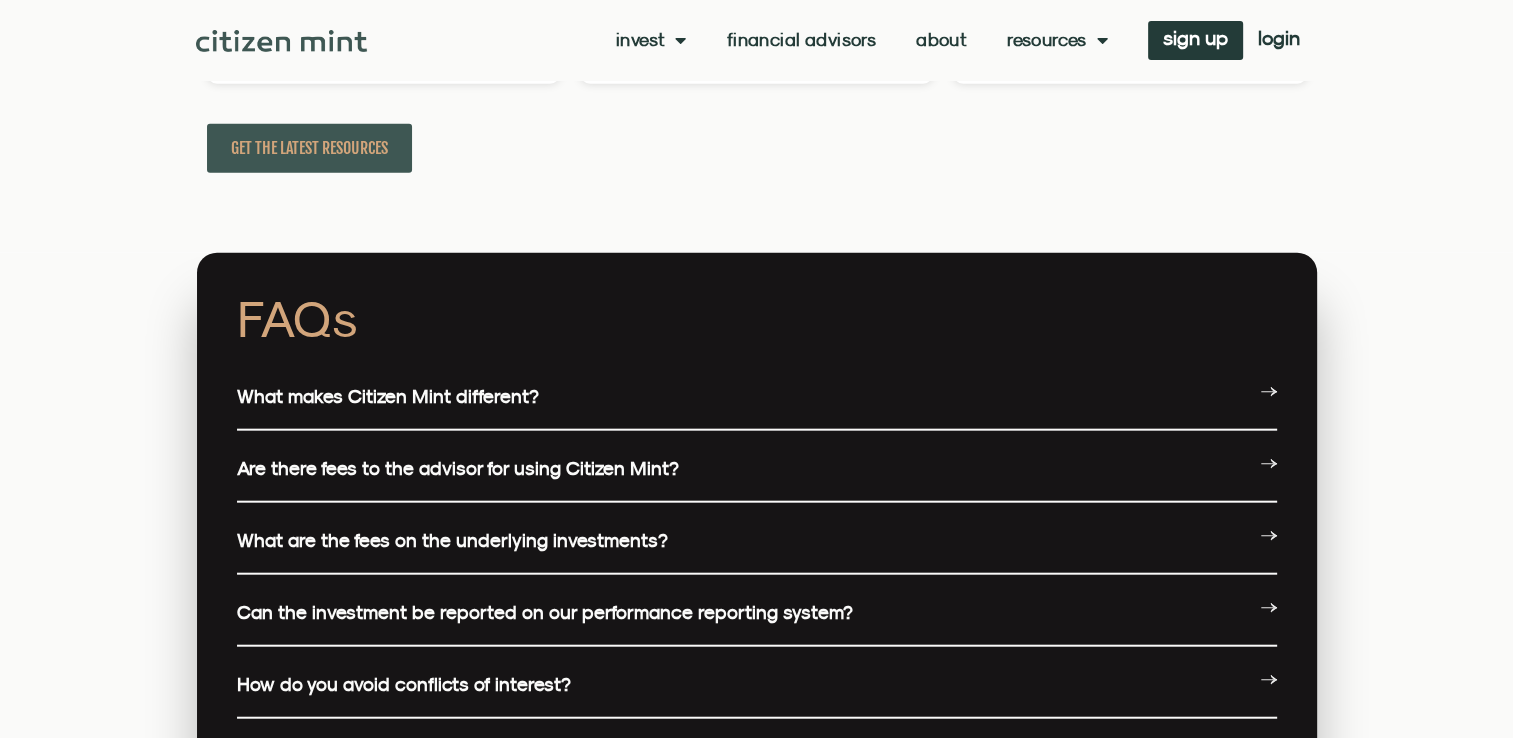 click on "Can the investment be reported on our performance reporting system?" at bounding box center (757, 613) 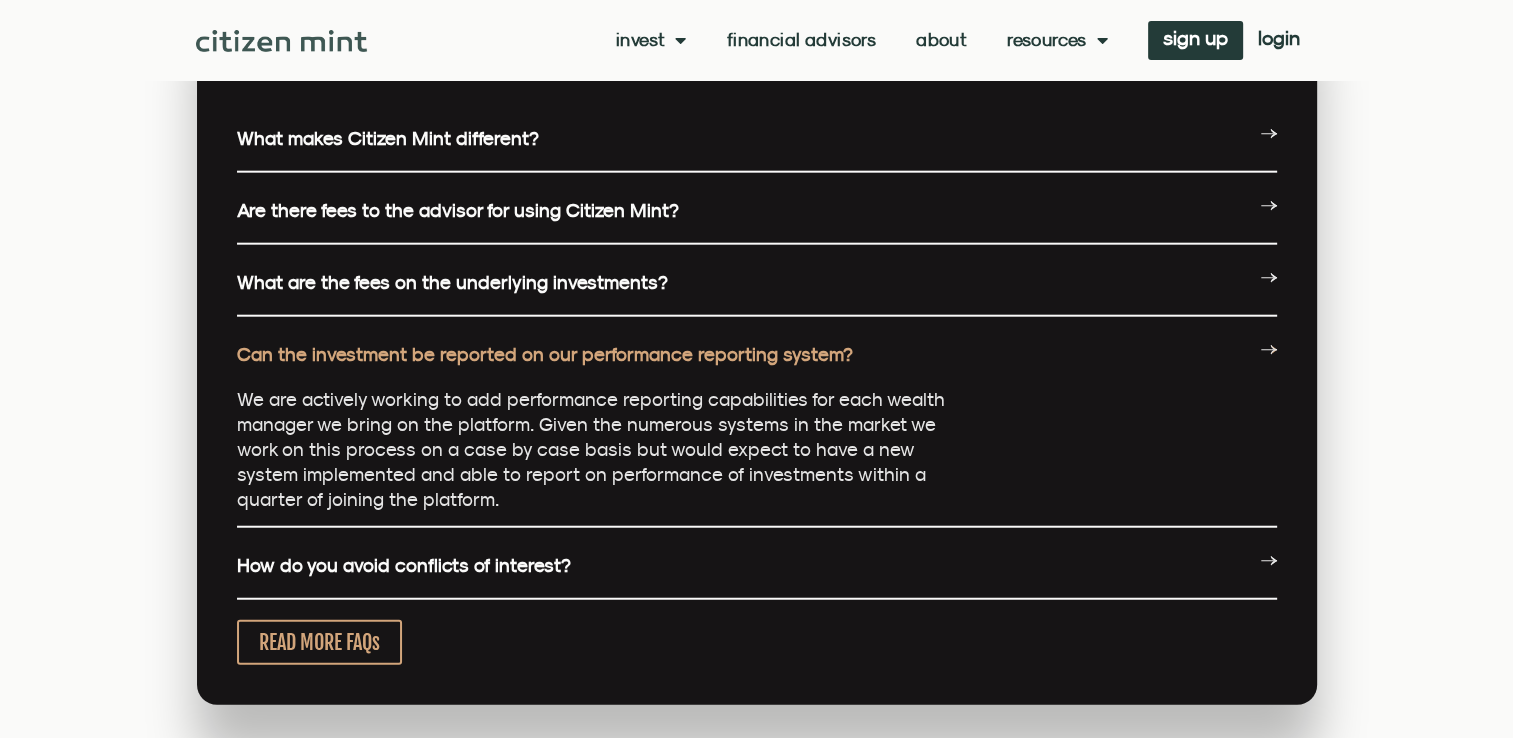 scroll, scrollTop: 4914, scrollLeft: 0, axis: vertical 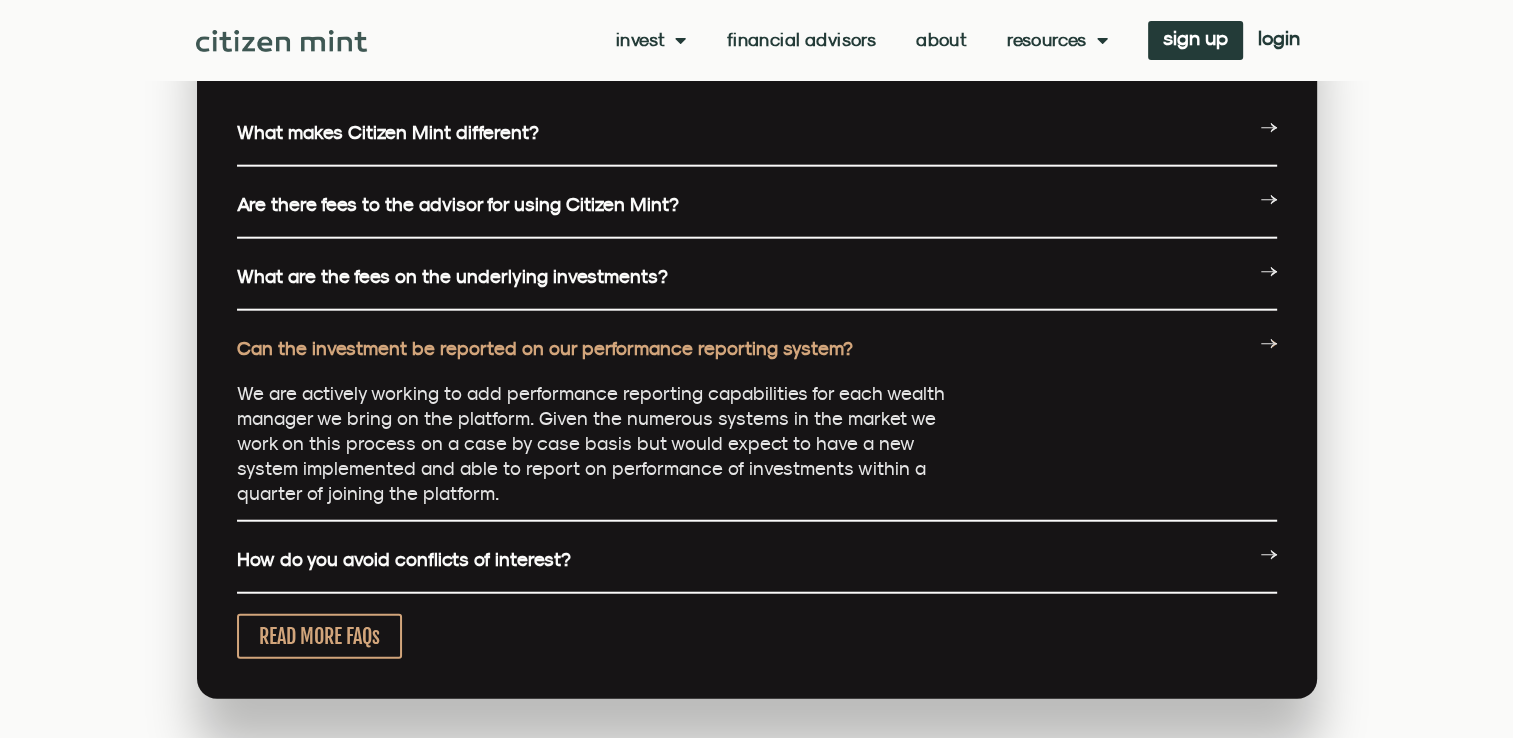 click on "How do you avoid conflicts of interest?" at bounding box center [757, 560] 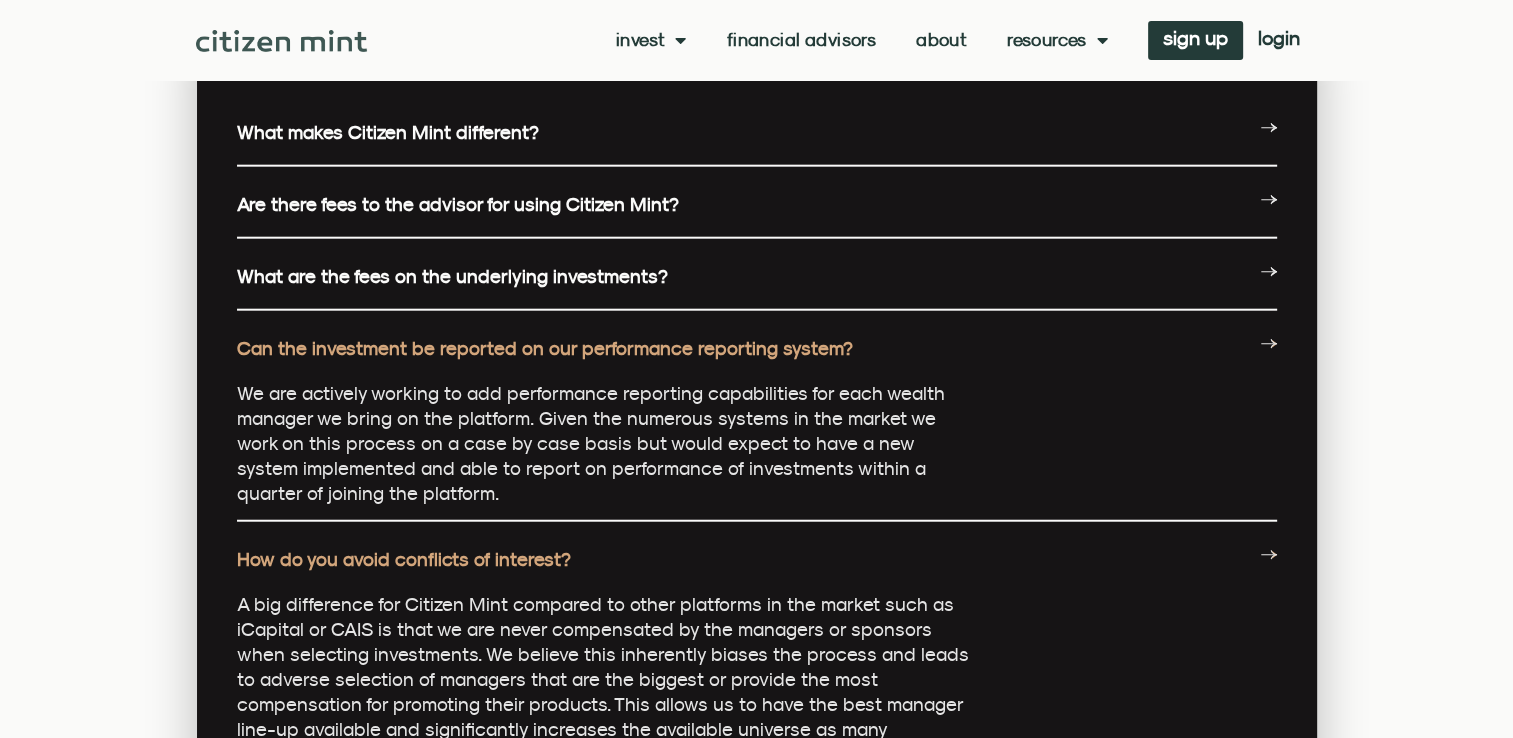 click on "Can the investment be reported on our performance reporting system?" at bounding box center [757, 348] 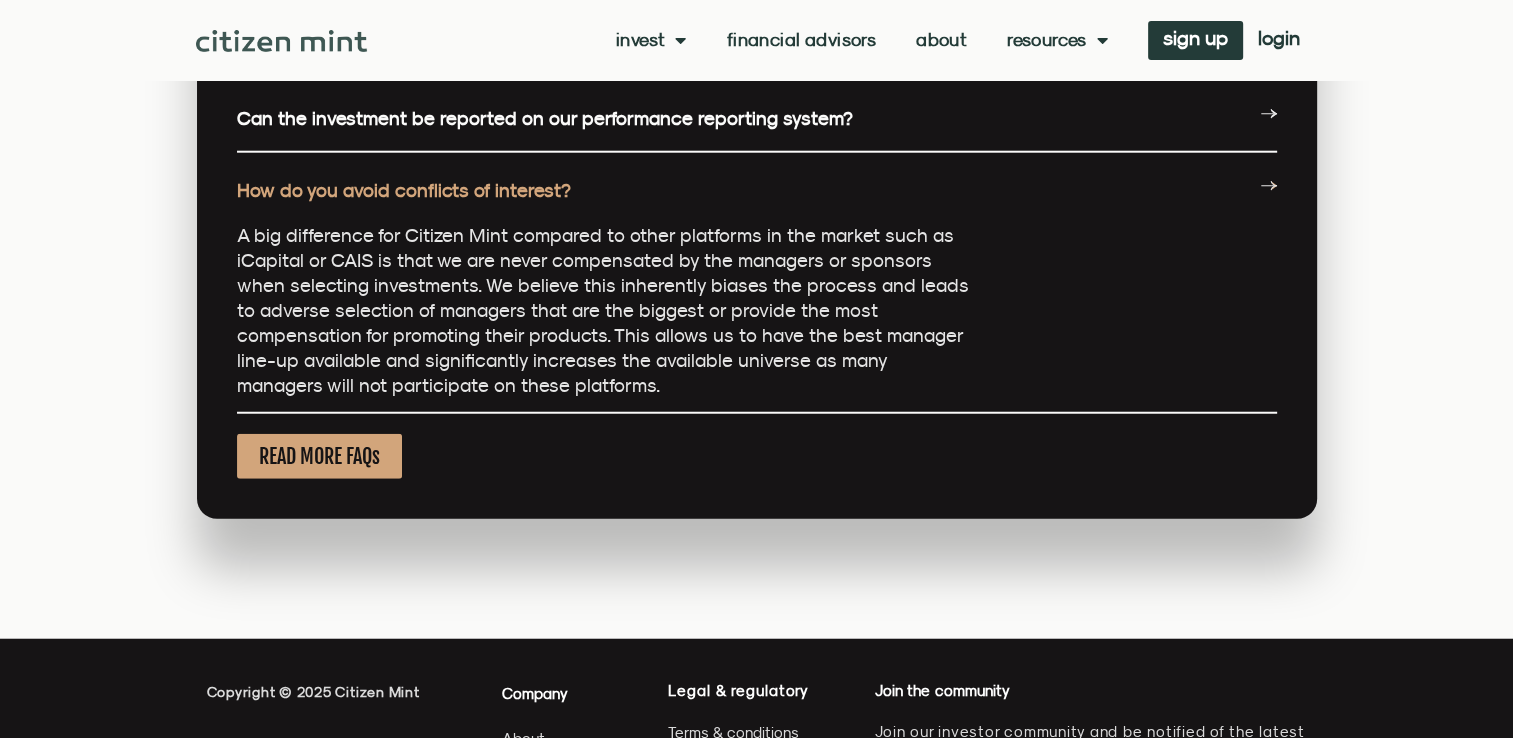scroll, scrollTop: 5146, scrollLeft: 0, axis: vertical 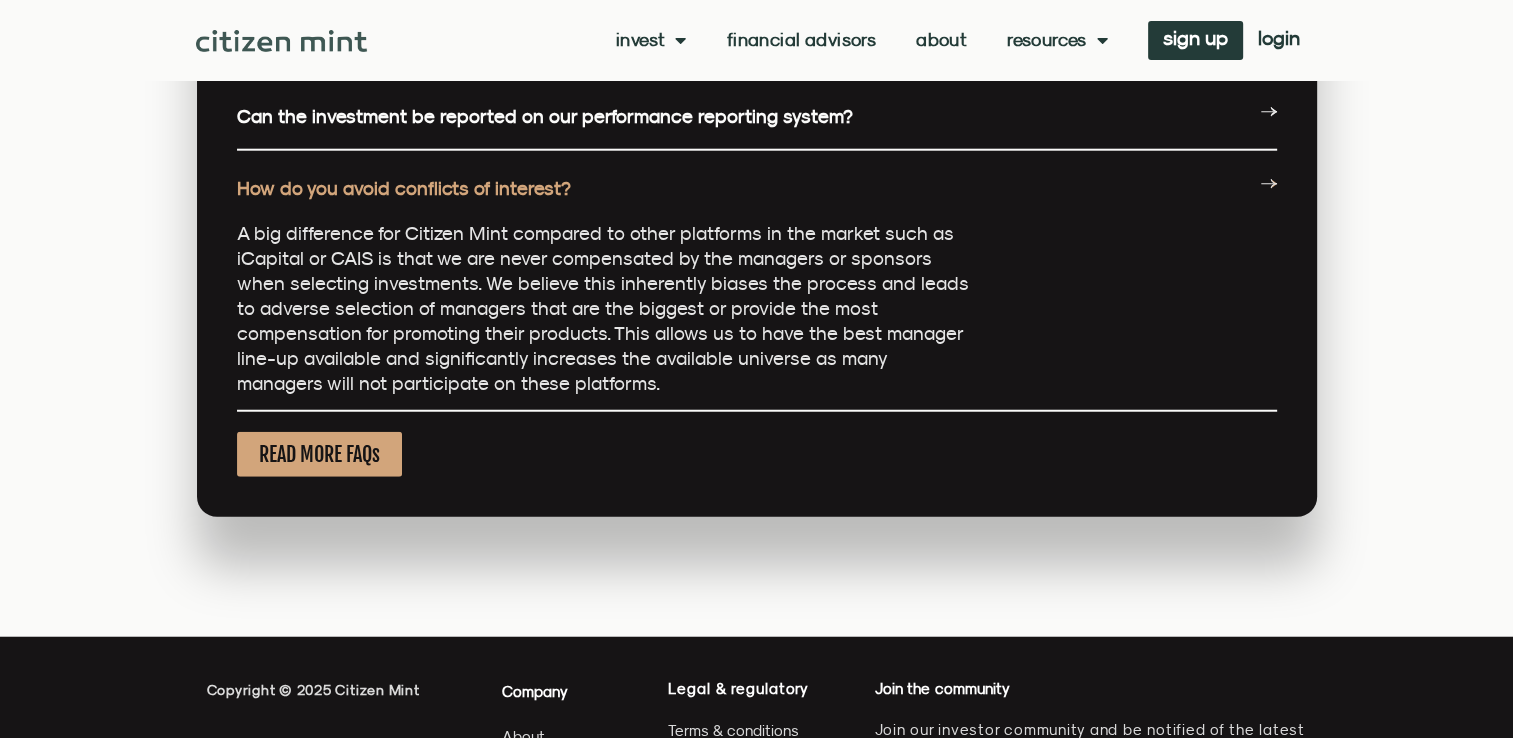 click on "READ MORE FAQs" at bounding box center (319, 454) 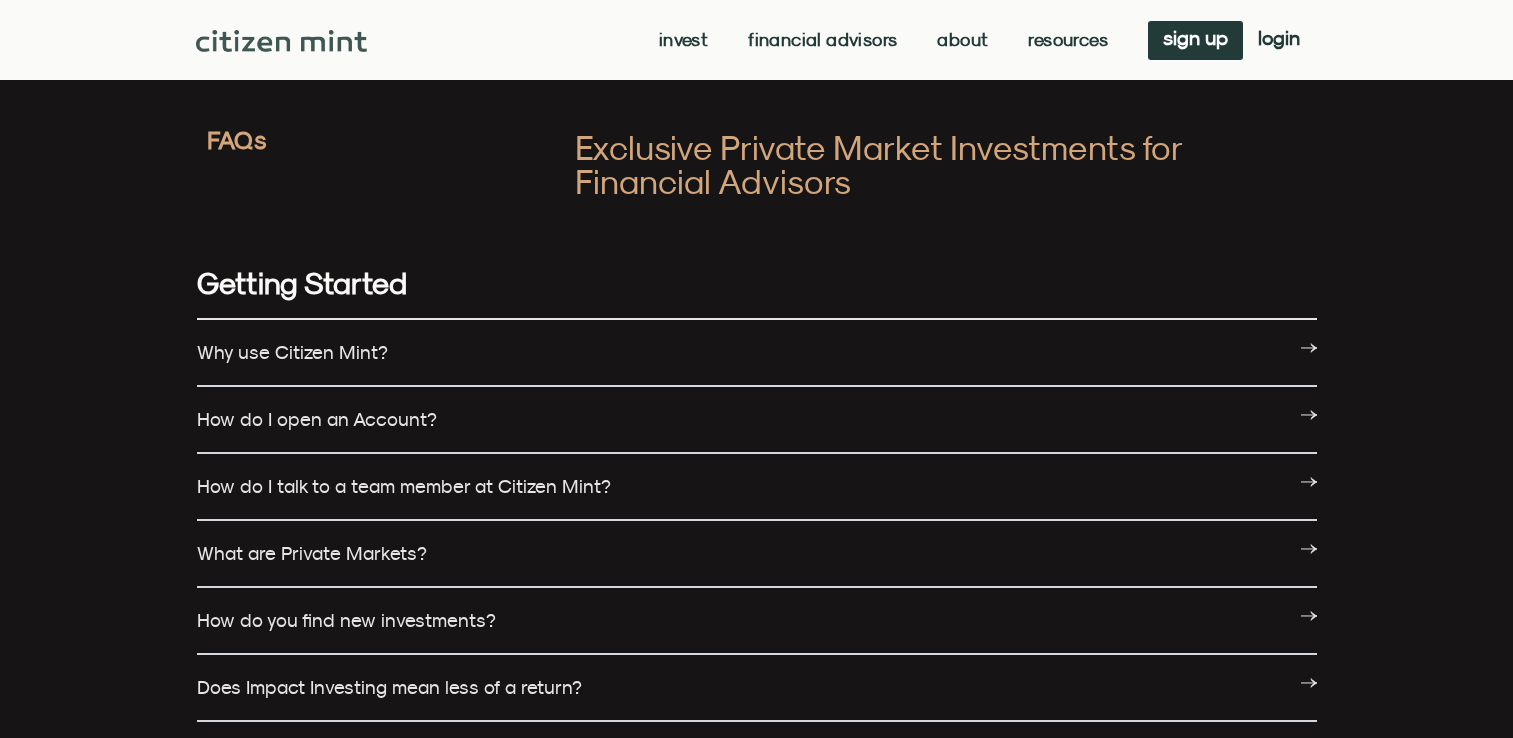 scroll, scrollTop: 0, scrollLeft: 0, axis: both 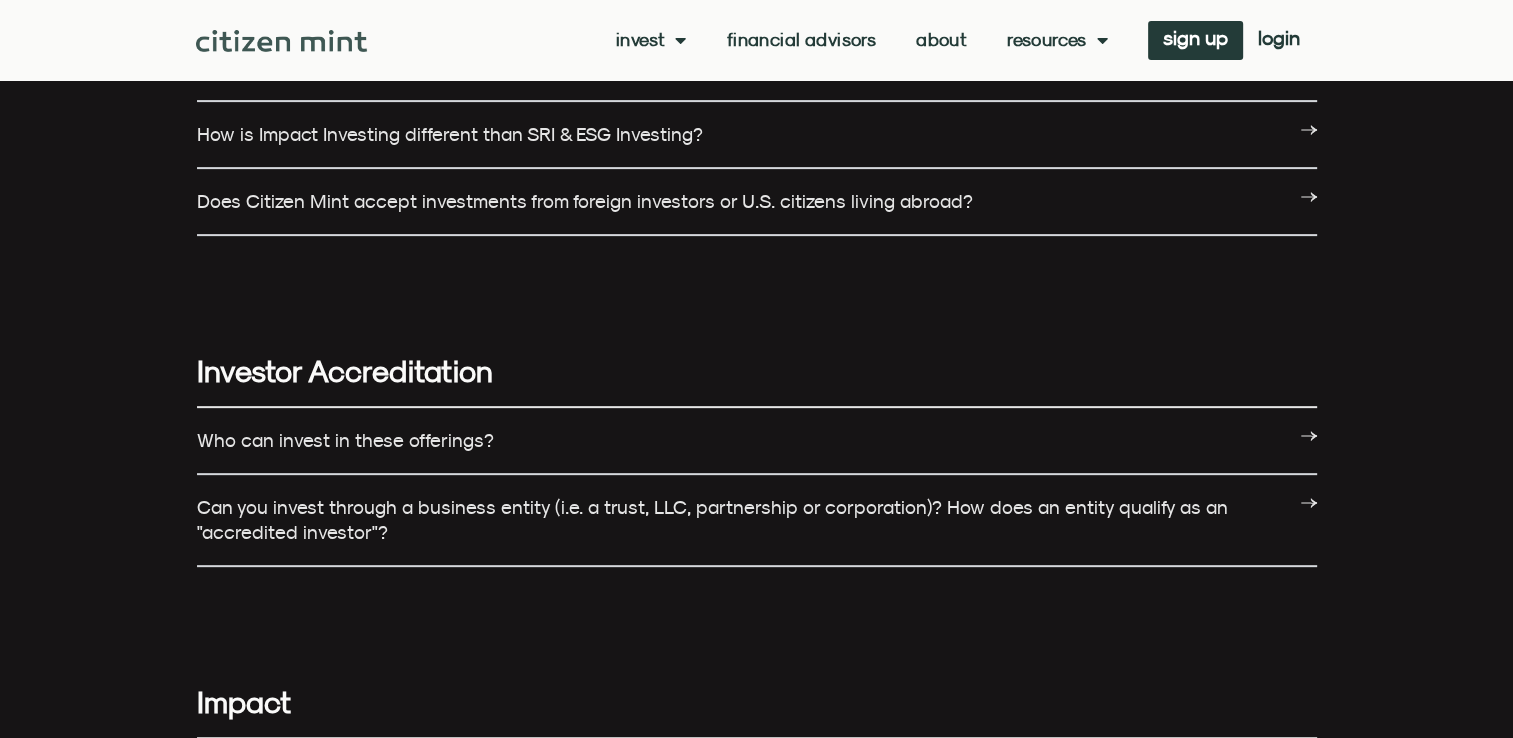 click on "Who can invest in these offerings?" at bounding box center [757, 441] 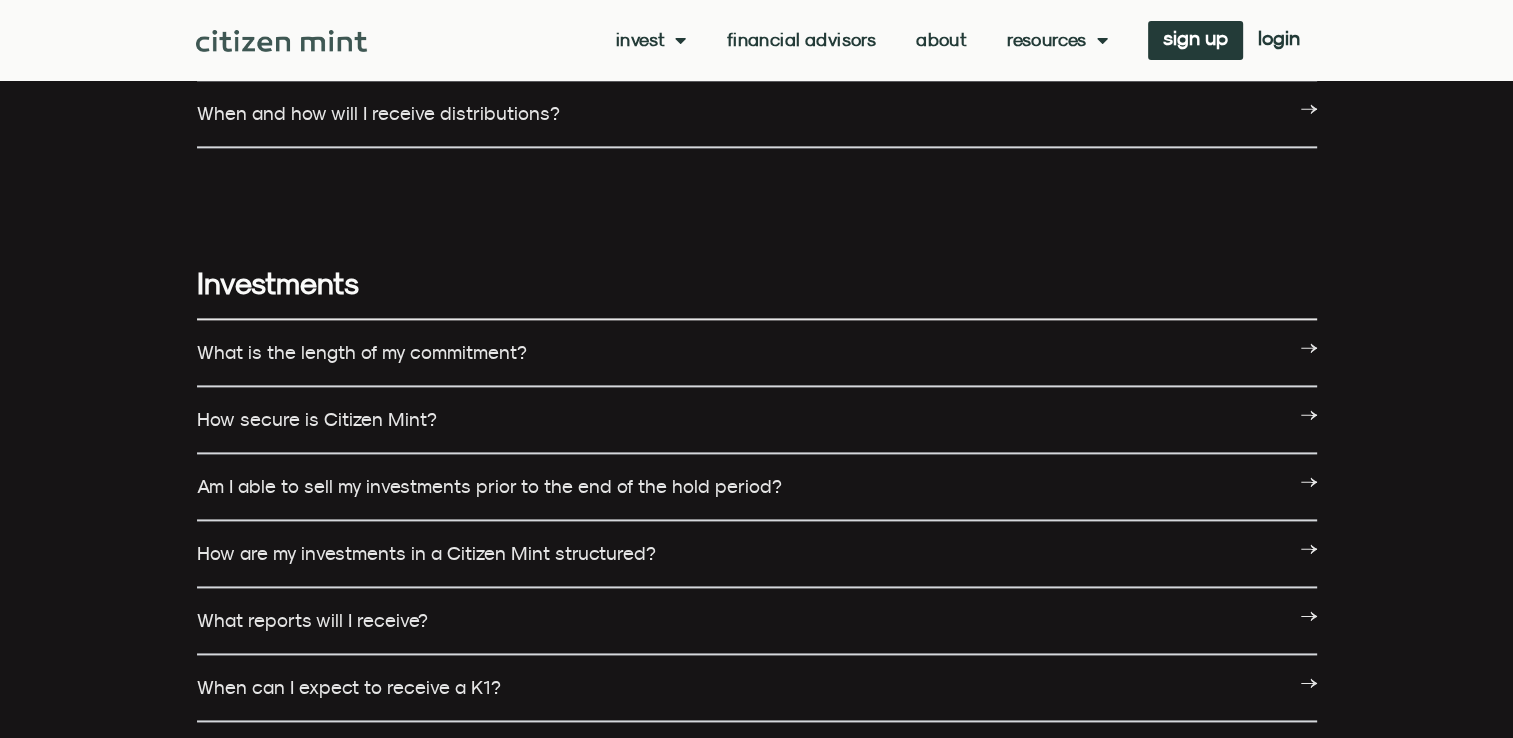 scroll, scrollTop: 2540, scrollLeft: 0, axis: vertical 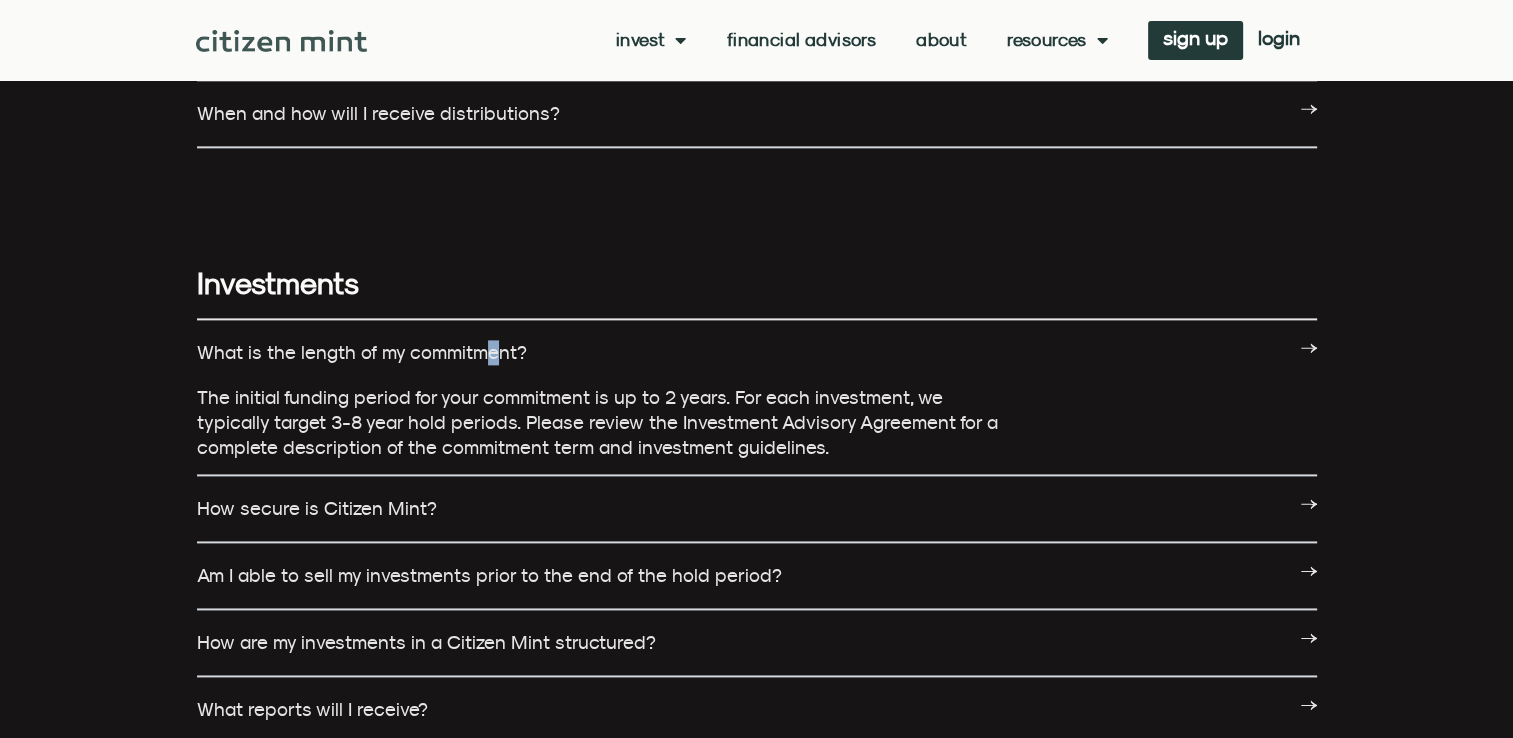 drag, startPoint x: 531, startPoint y: 332, endPoint x: 485, endPoint y: 346, distance: 48.08326 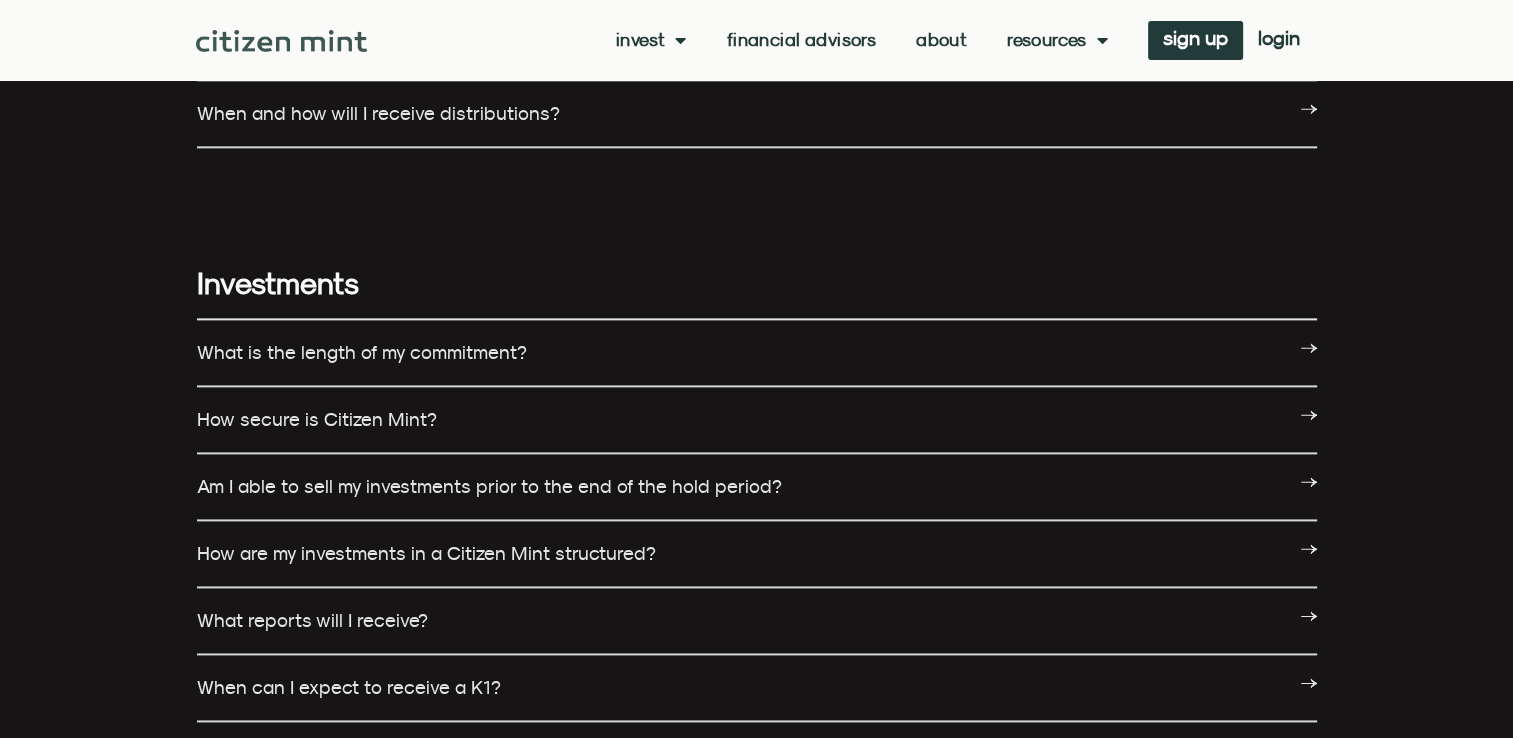 drag, startPoint x: 485, startPoint y: 346, endPoint x: 414, endPoint y: 482, distance: 153.41772 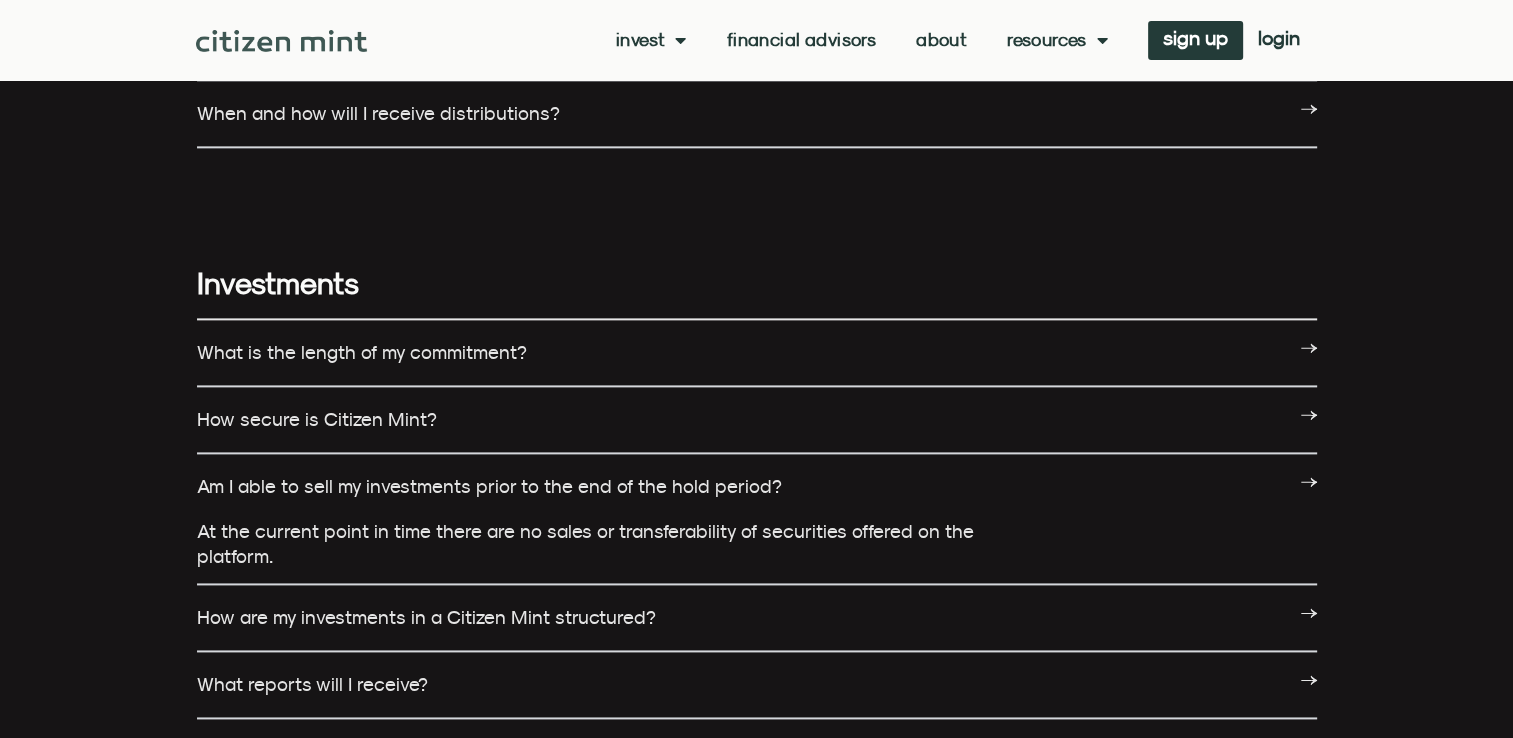 drag, startPoint x: 414, startPoint y: 482, endPoint x: 400, endPoint y: 480, distance: 14.142136 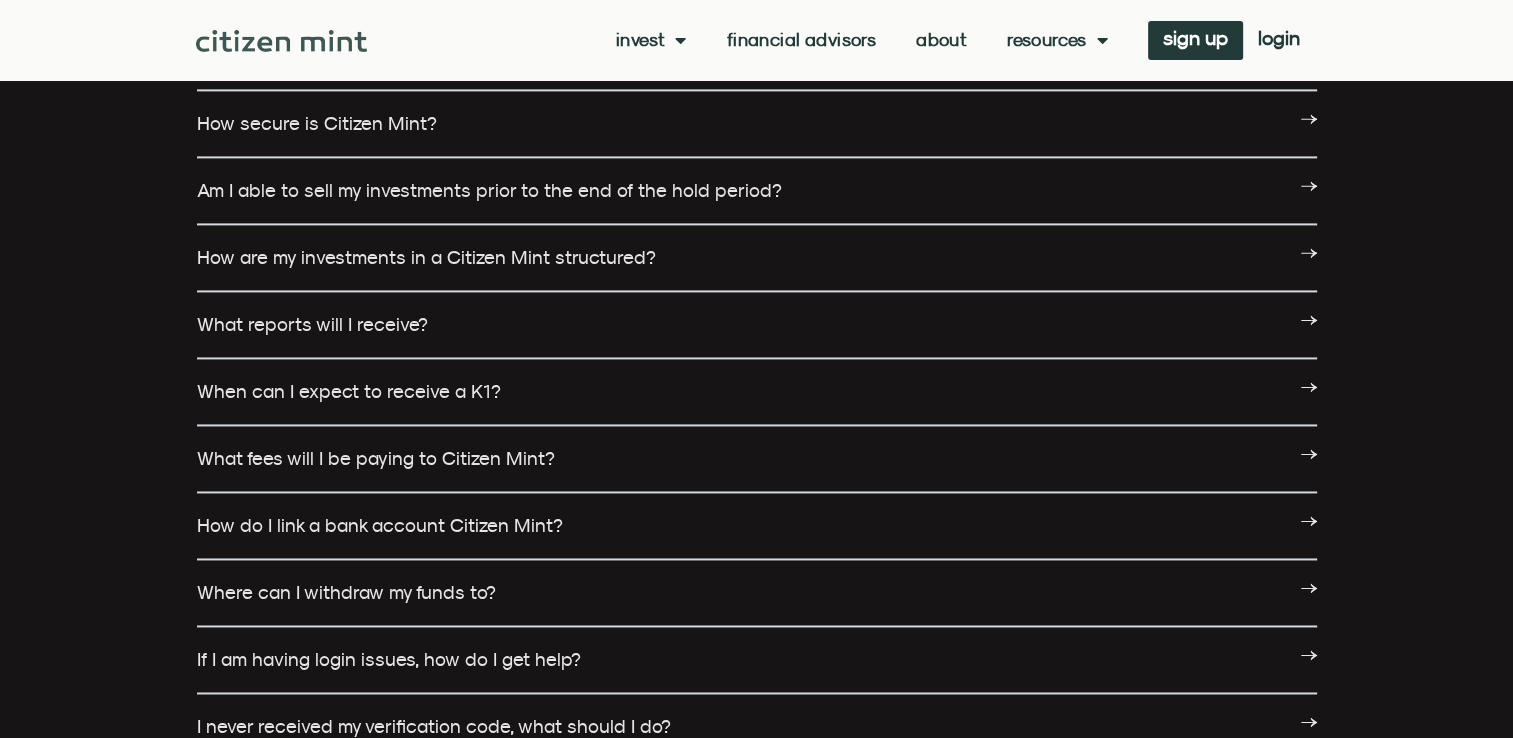 scroll, scrollTop: 2838, scrollLeft: 0, axis: vertical 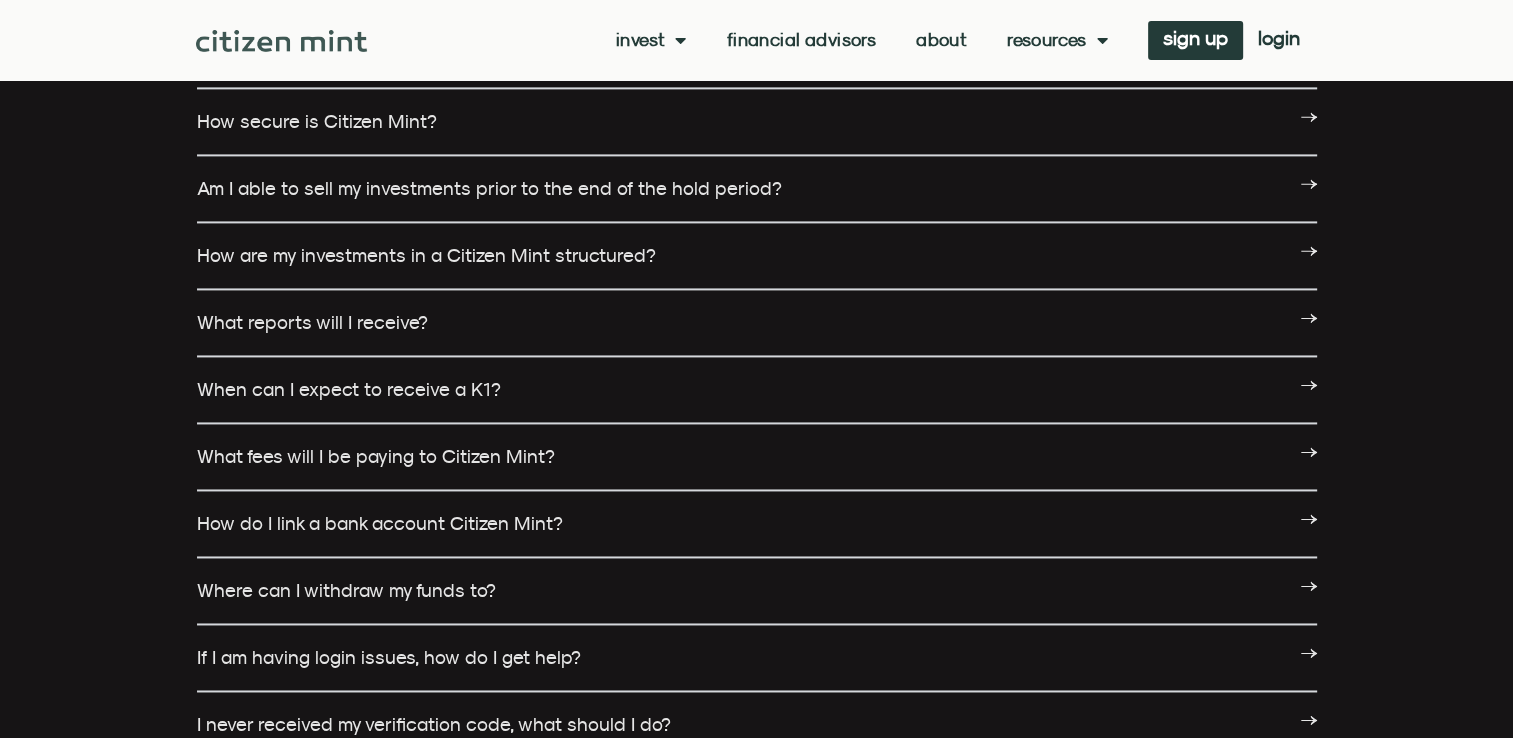 click on "When can I expect to receive a K1?" at bounding box center (349, 389) 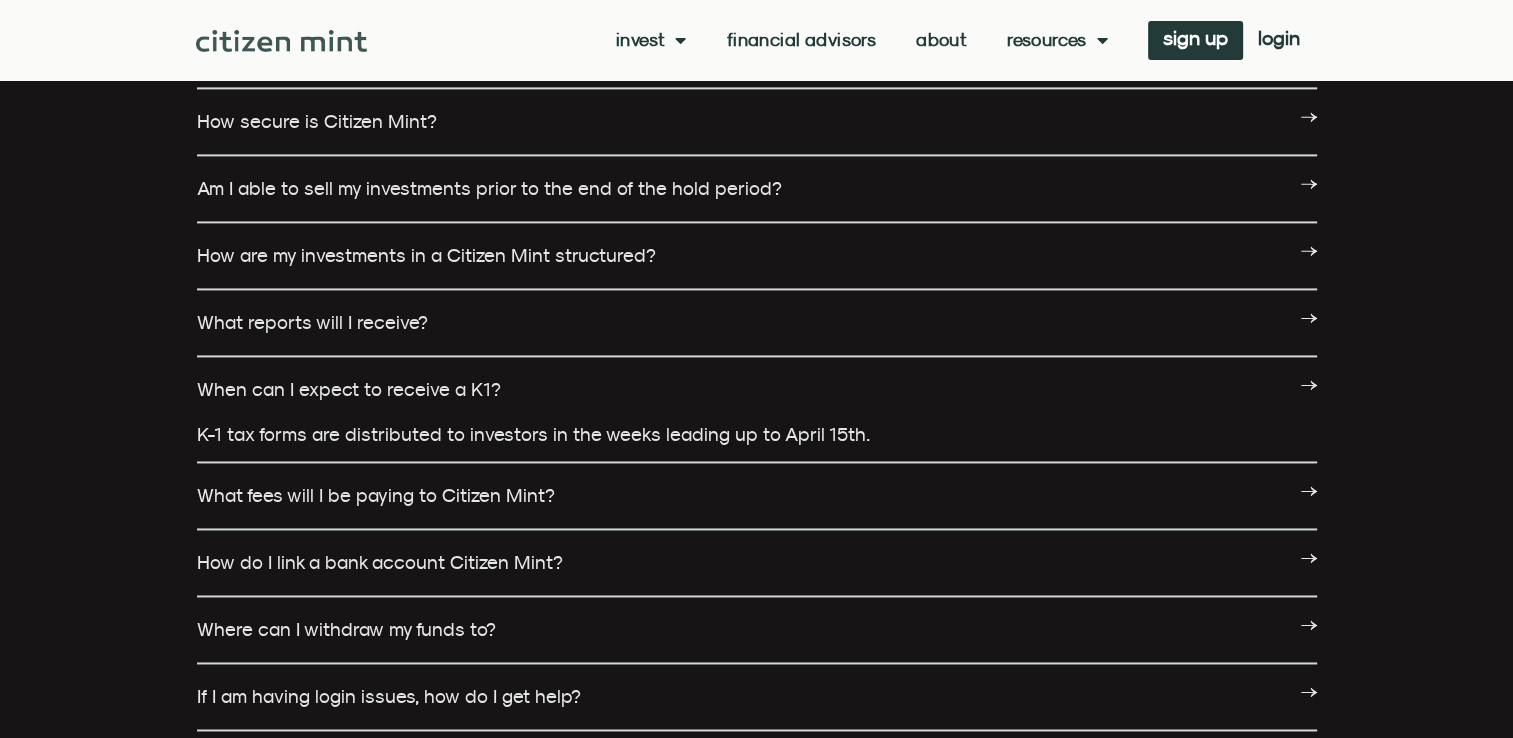 drag, startPoint x: 376, startPoint y: 374, endPoint x: 312, endPoint y: 376, distance: 64.03124 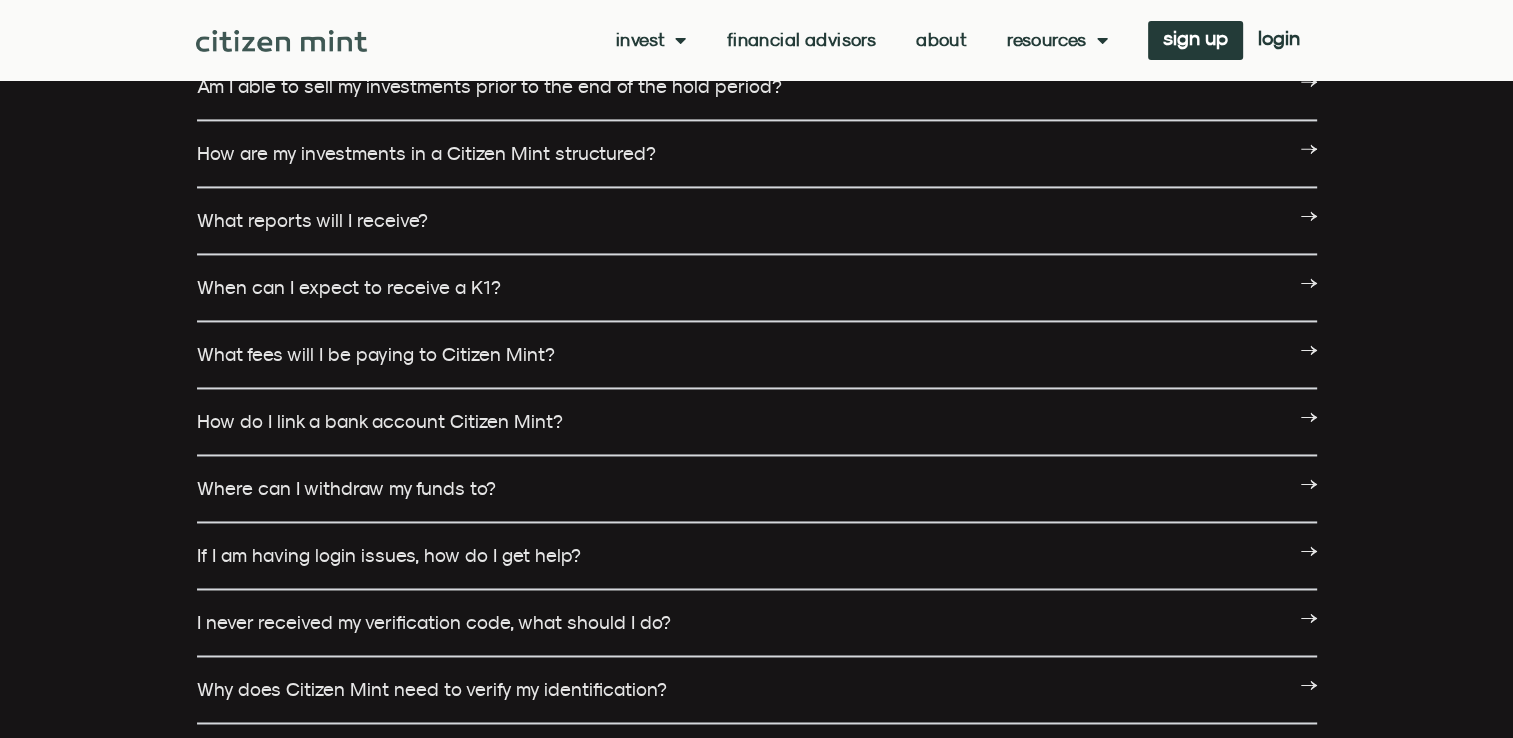 scroll, scrollTop: 2940, scrollLeft: 0, axis: vertical 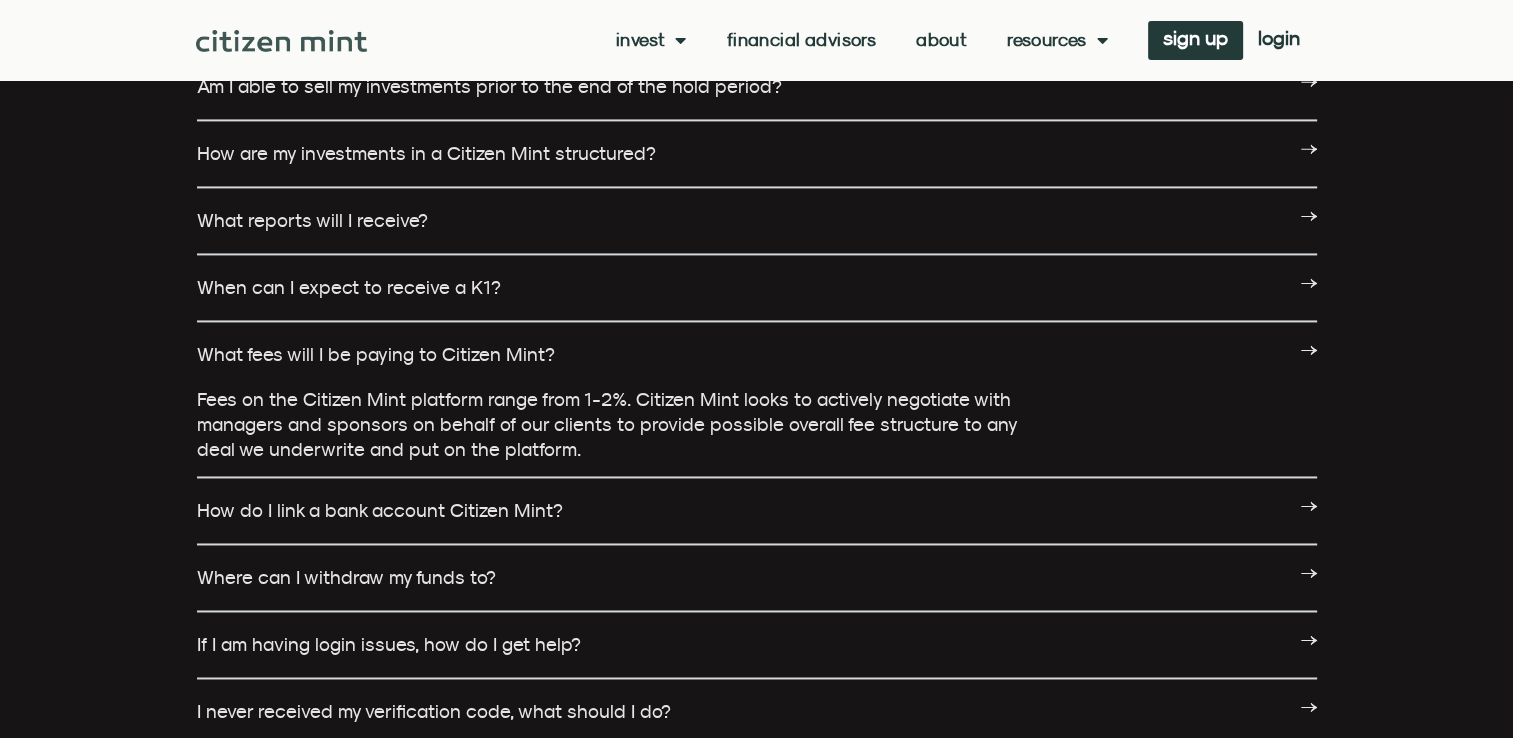 drag, startPoint x: 311, startPoint y: 354, endPoint x: 184, endPoint y: 341, distance: 127.66362 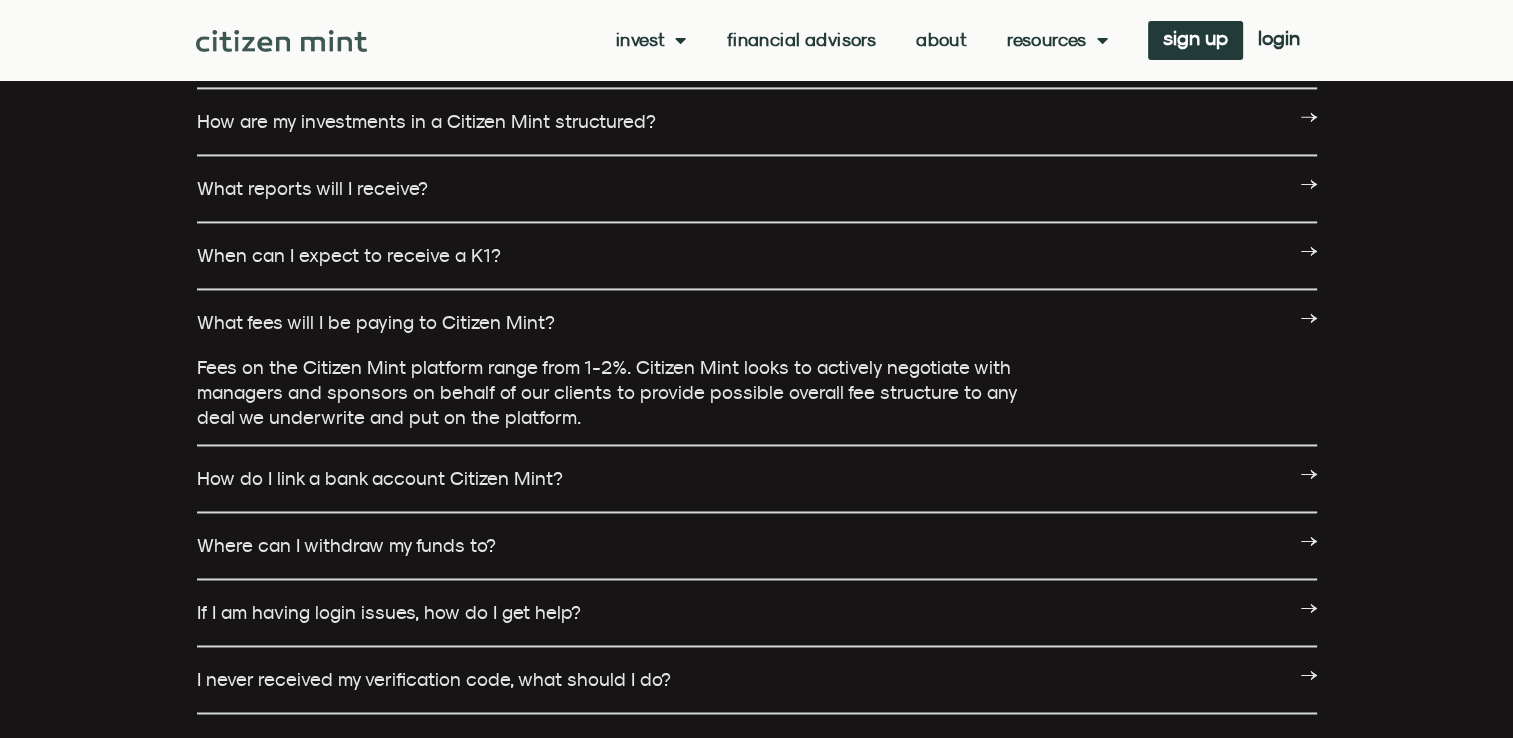 scroll, scrollTop: 2974, scrollLeft: 0, axis: vertical 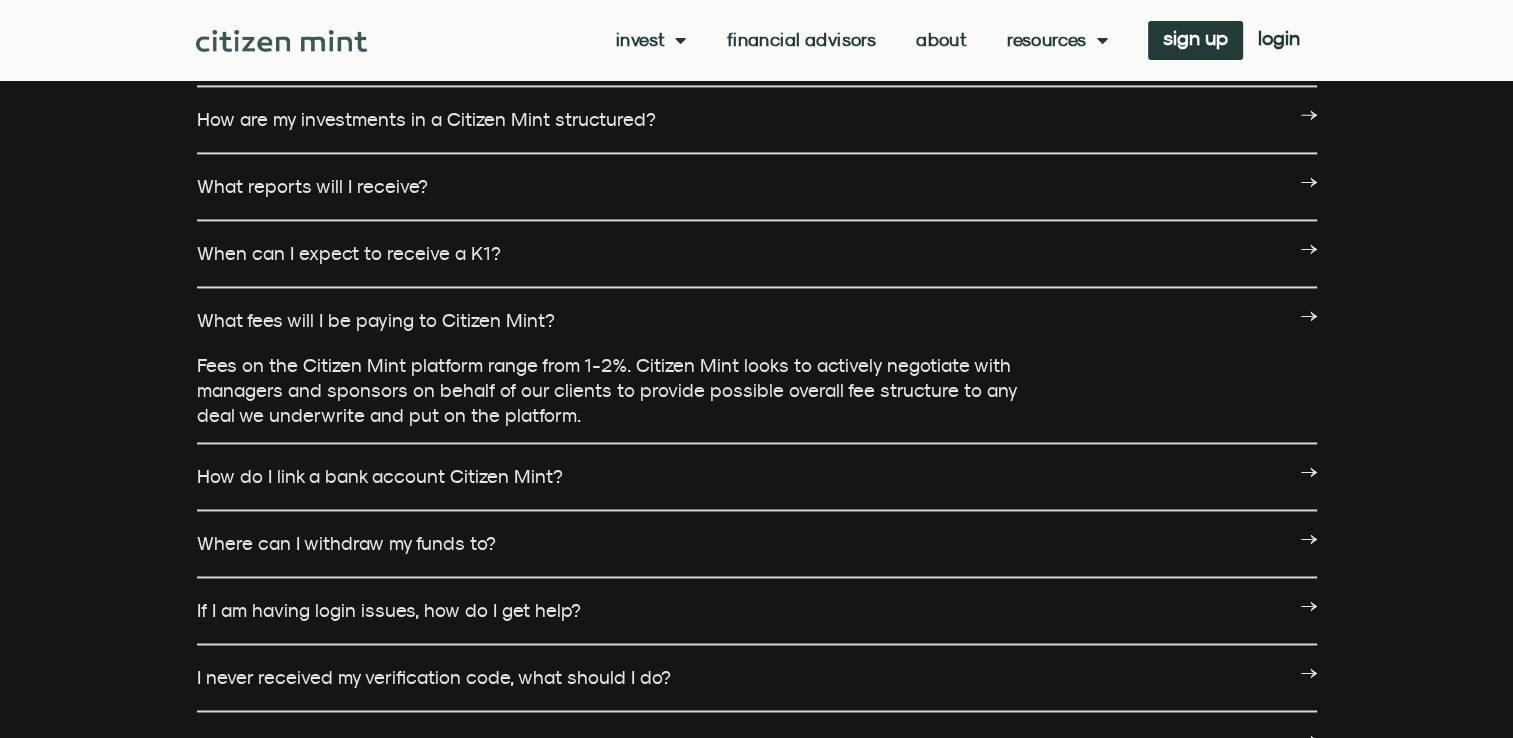 click on "What fees will I be paying to Citizen Mint?" at bounding box center [376, 320] 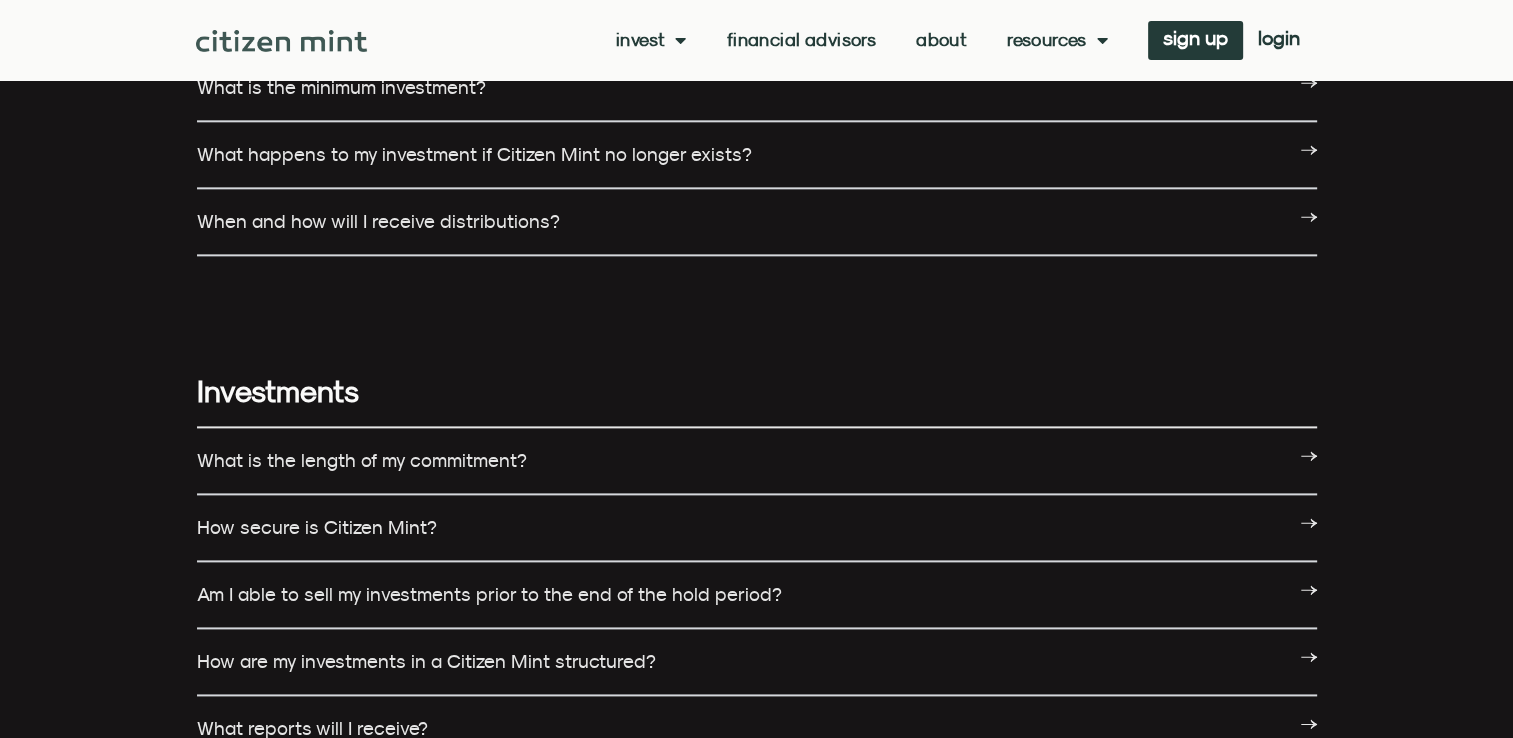 scroll, scrollTop: 2379, scrollLeft: 0, axis: vertical 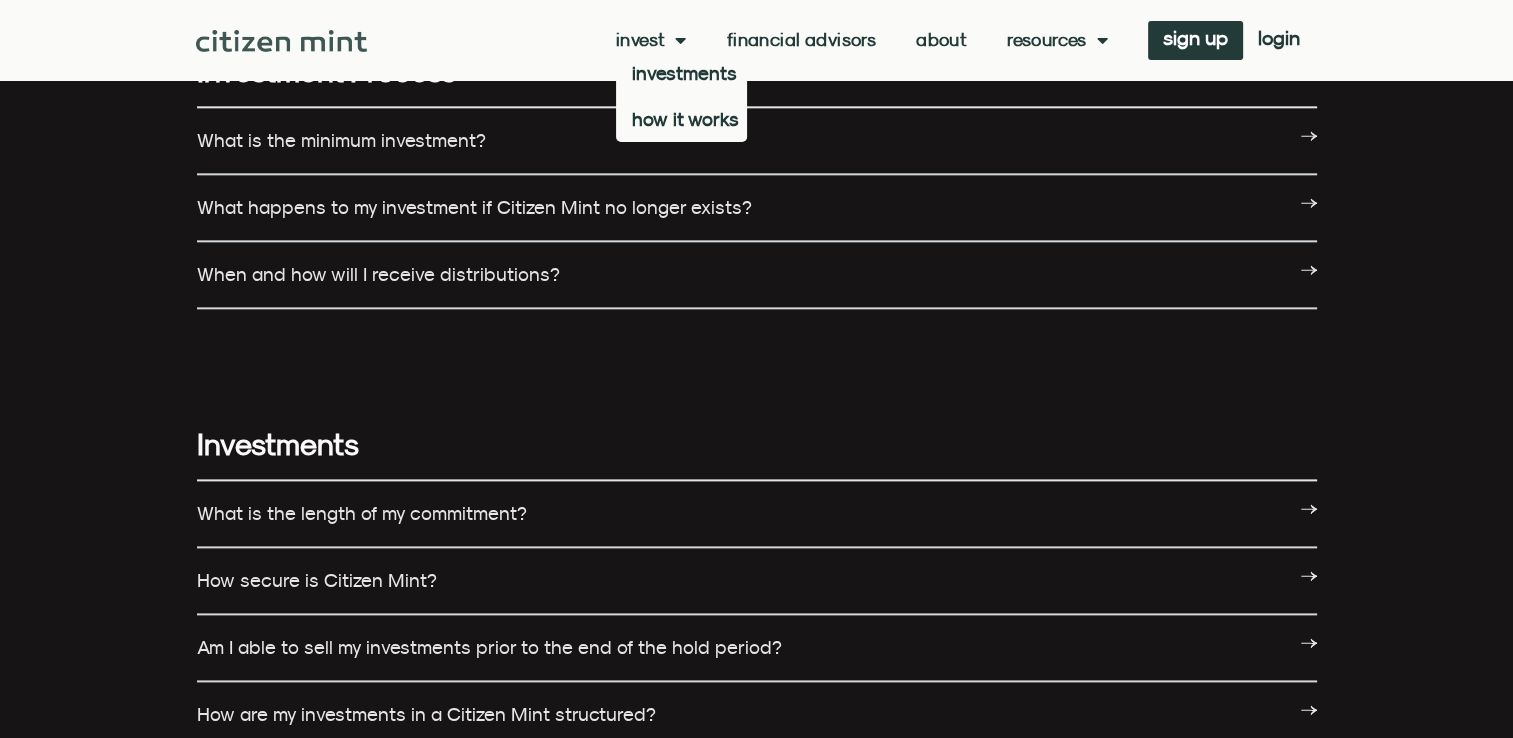 click 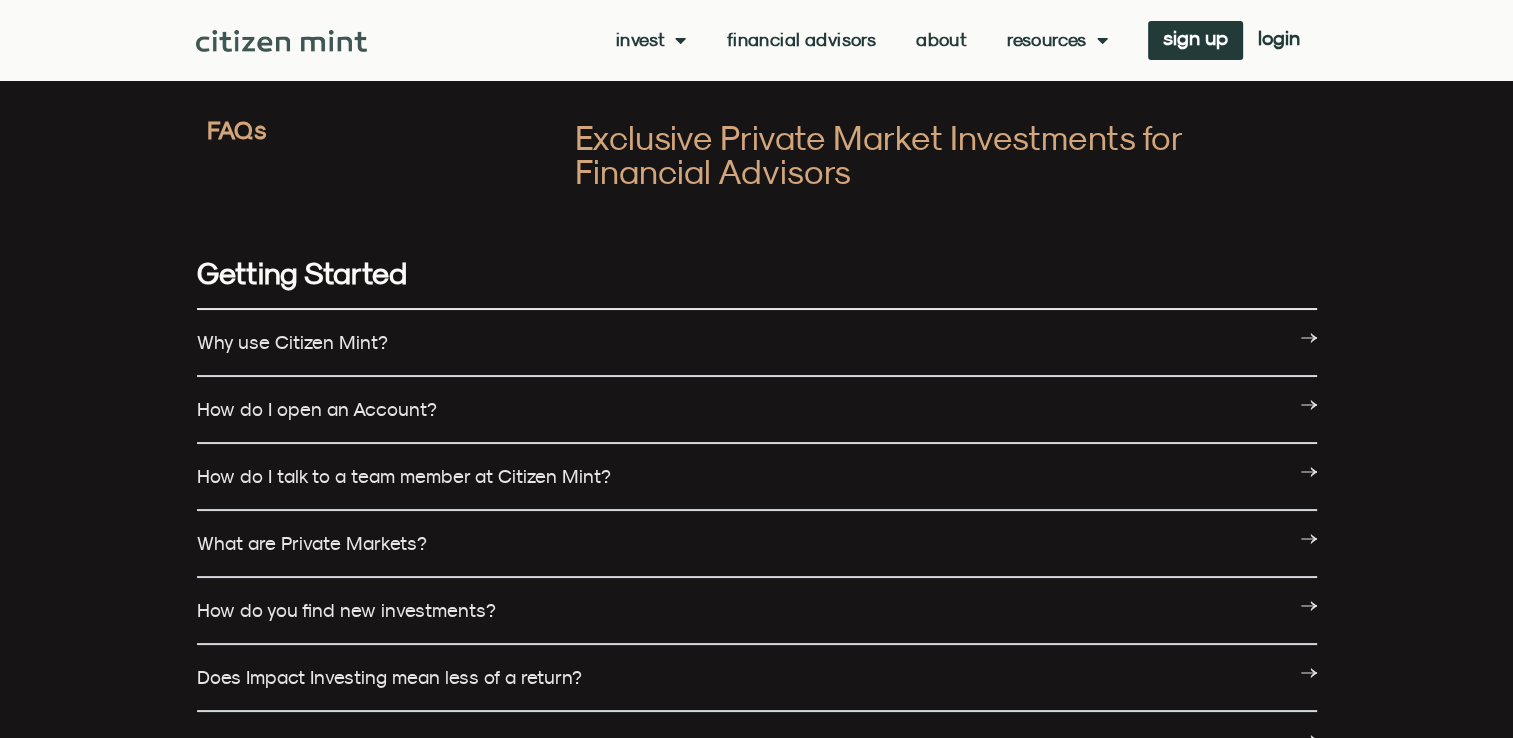 scroll, scrollTop: 0, scrollLeft: 0, axis: both 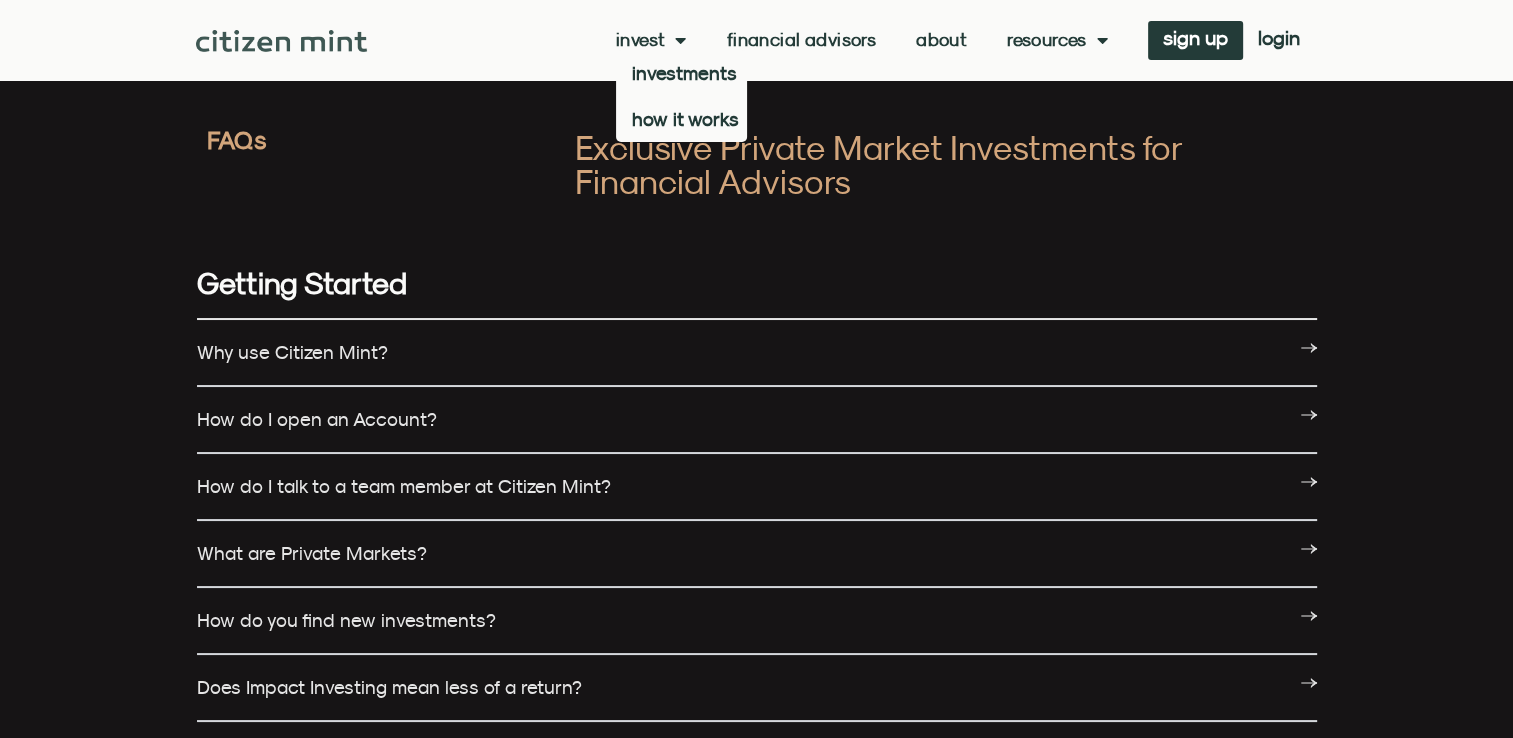 click on "Invest" 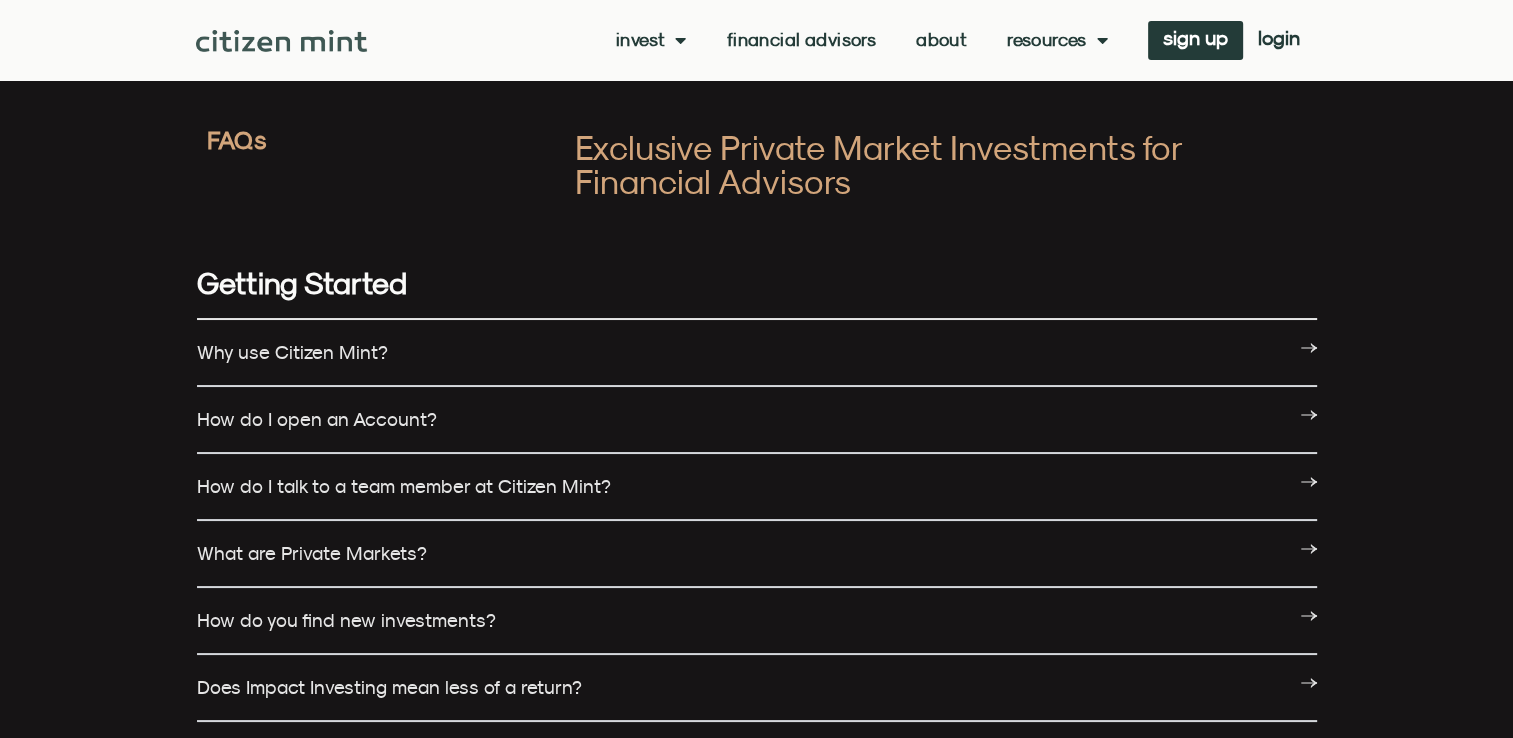 click on "Invest" 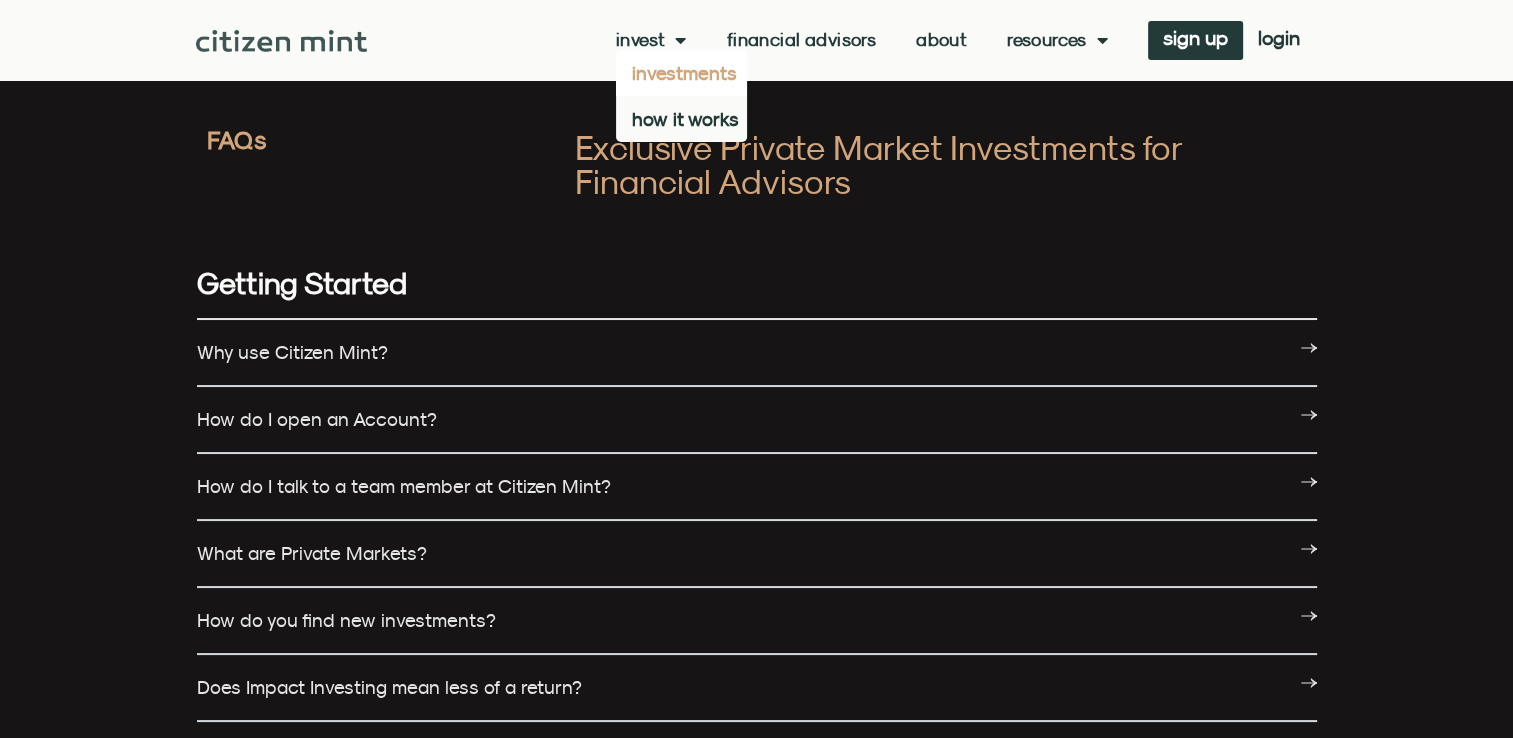 click on "investments" 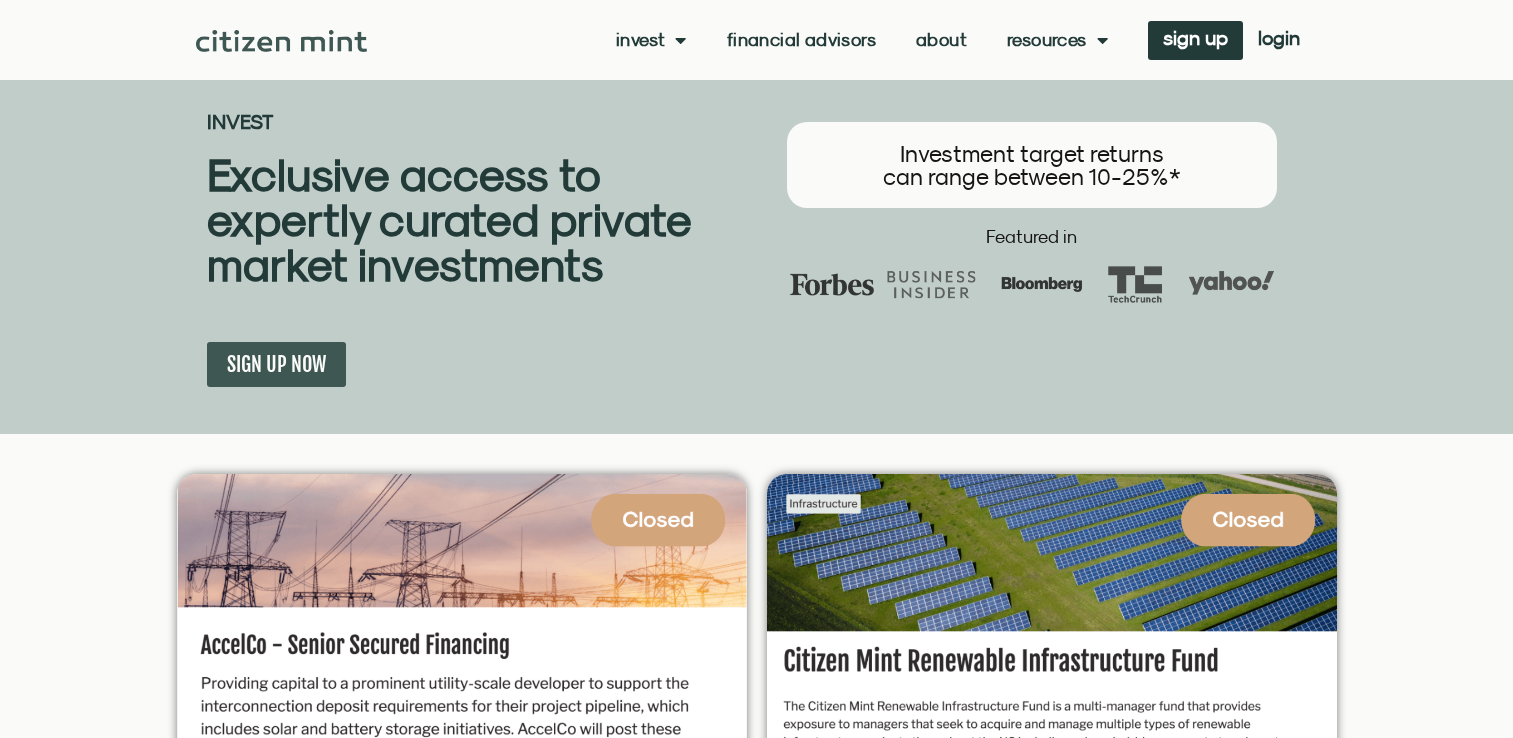 scroll, scrollTop: 202, scrollLeft: 0, axis: vertical 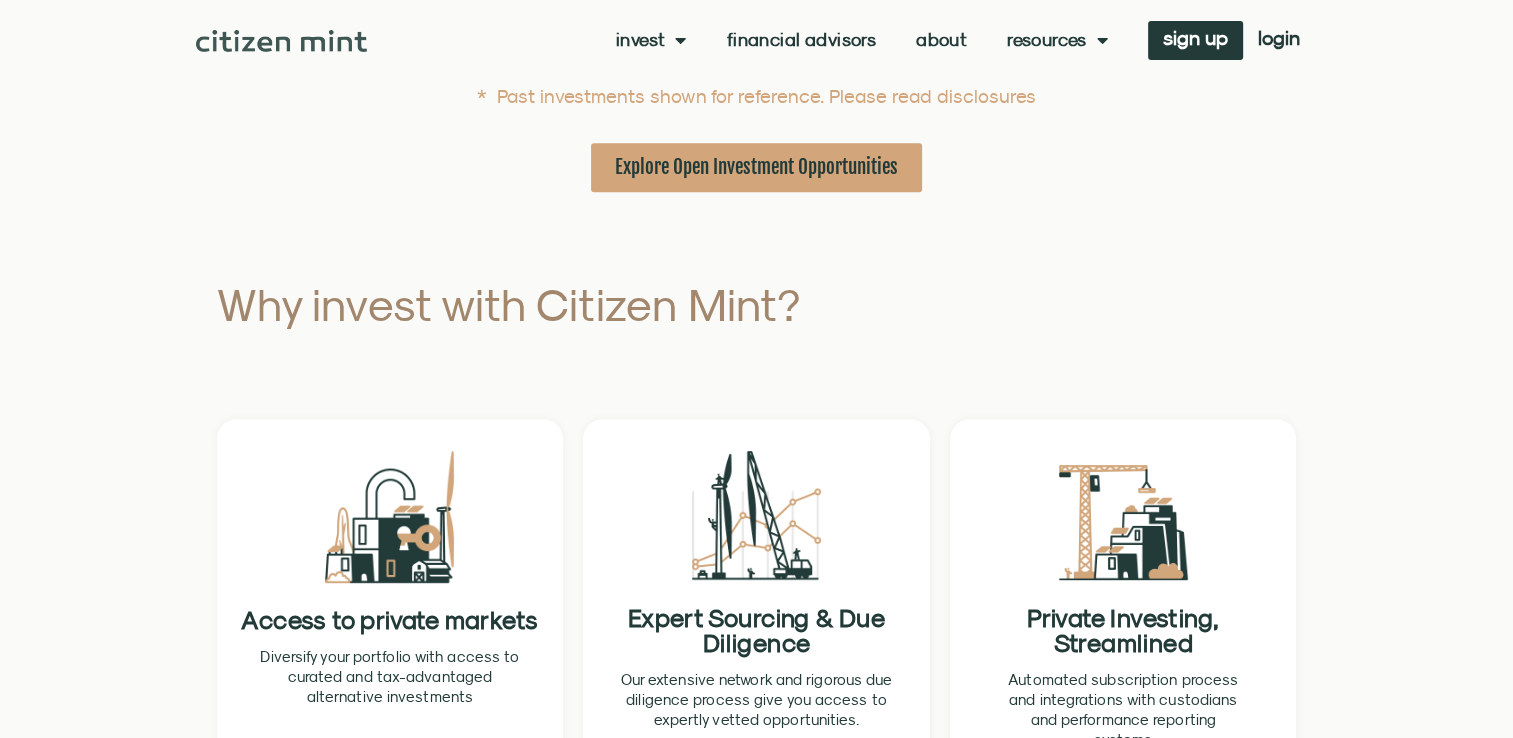 click on "Explore Open Investment Opportunities" at bounding box center (756, 167) 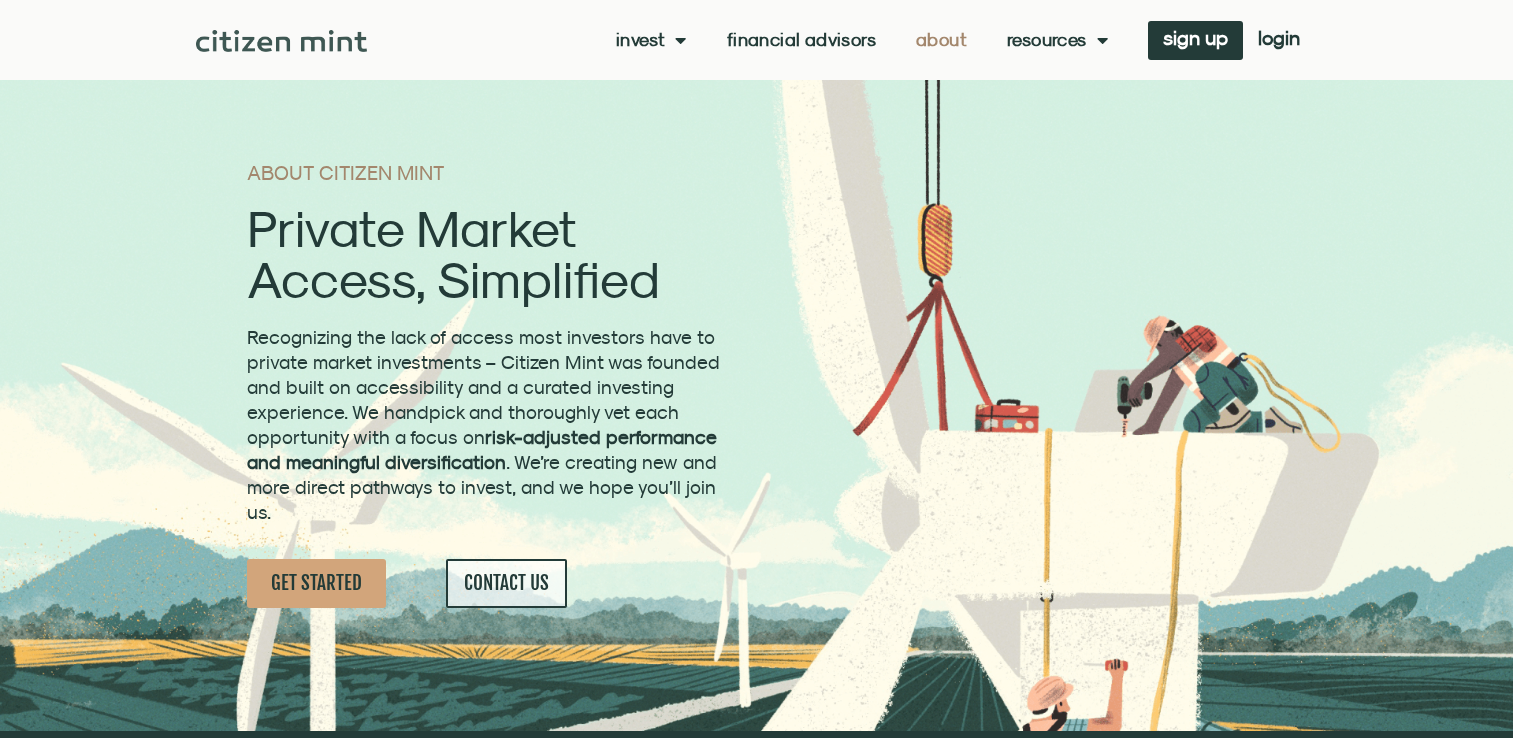 scroll, scrollTop: 0, scrollLeft: 0, axis: both 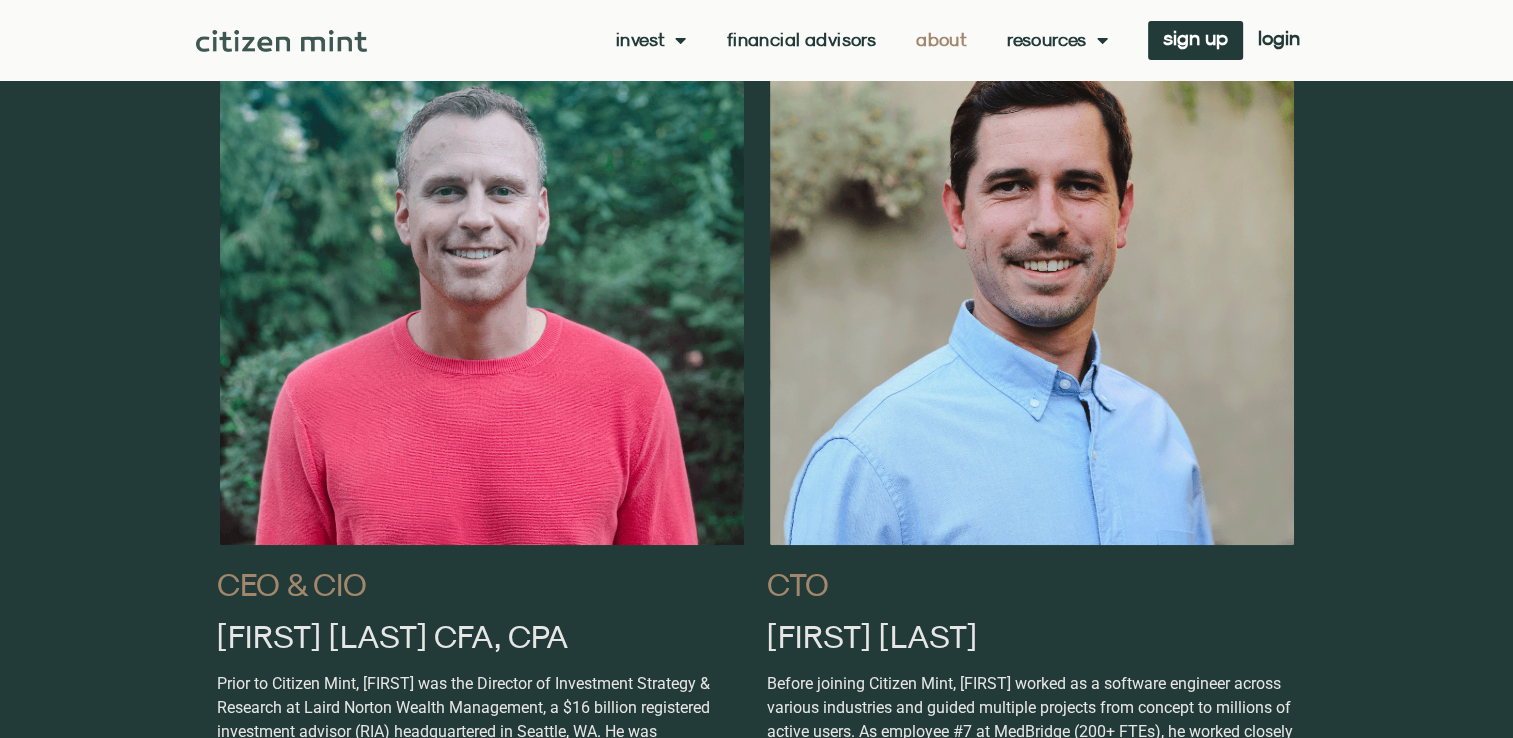 click on "Financial Advisors" 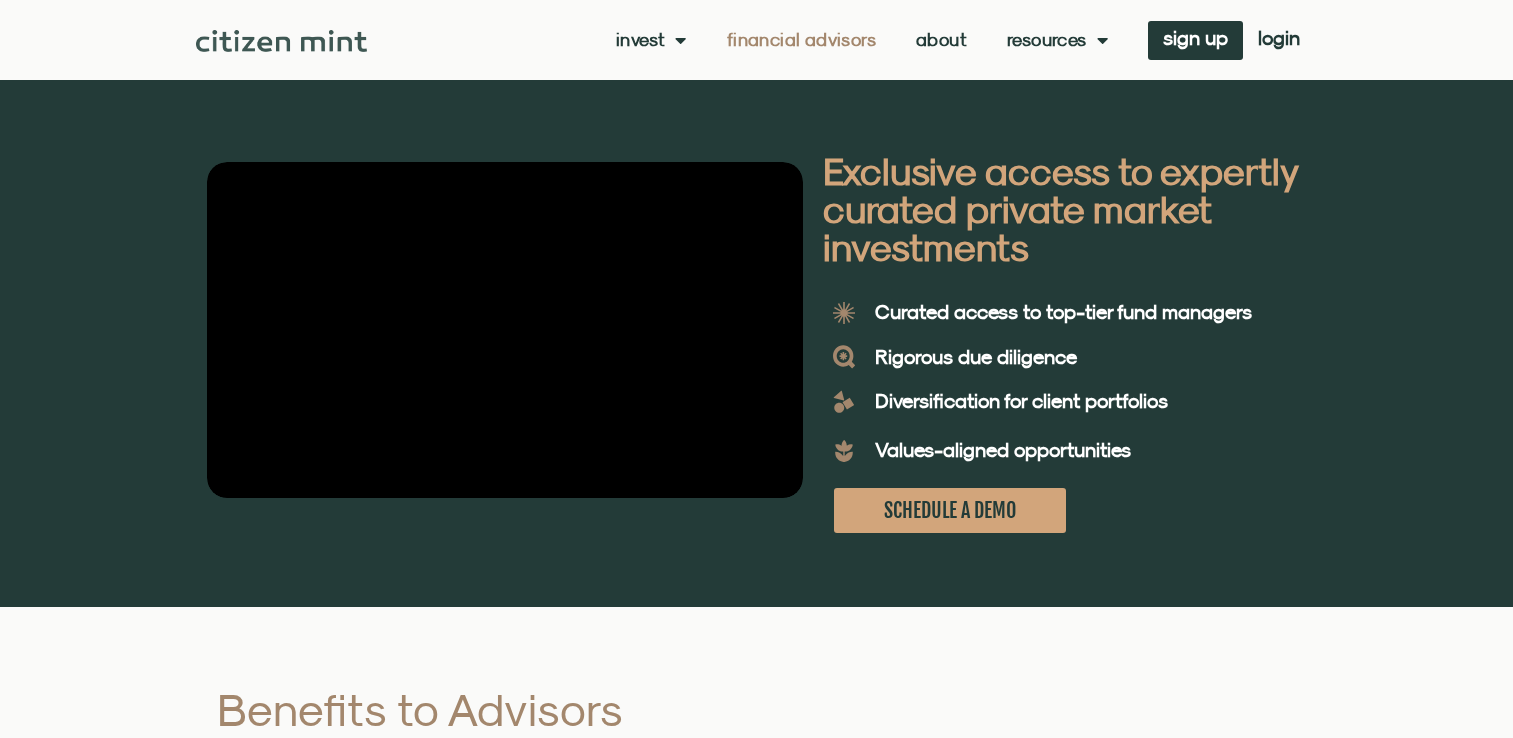 scroll, scrollTop: 0, scrollLeft: 0, axis: both 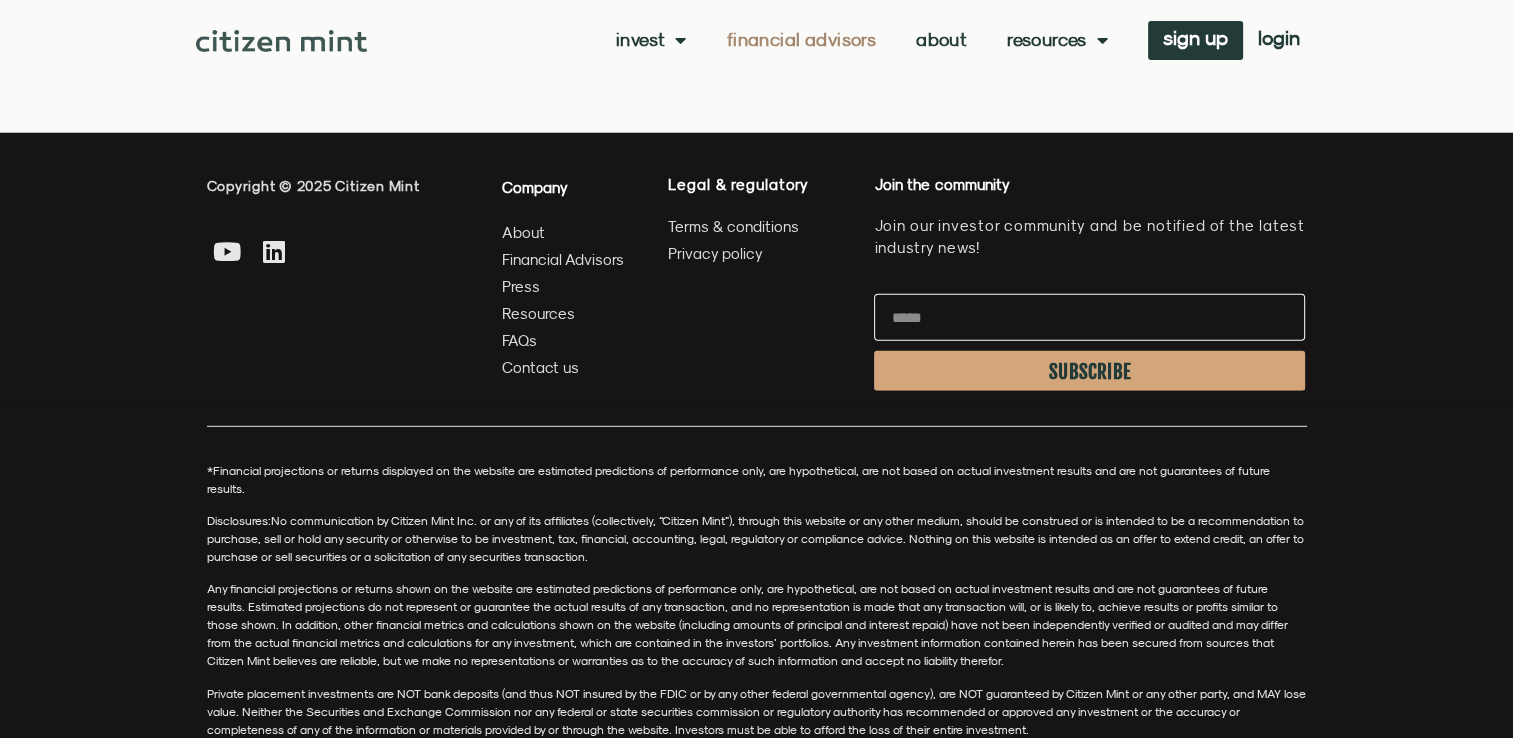 click on "Press" at bounding box center [521, 286] 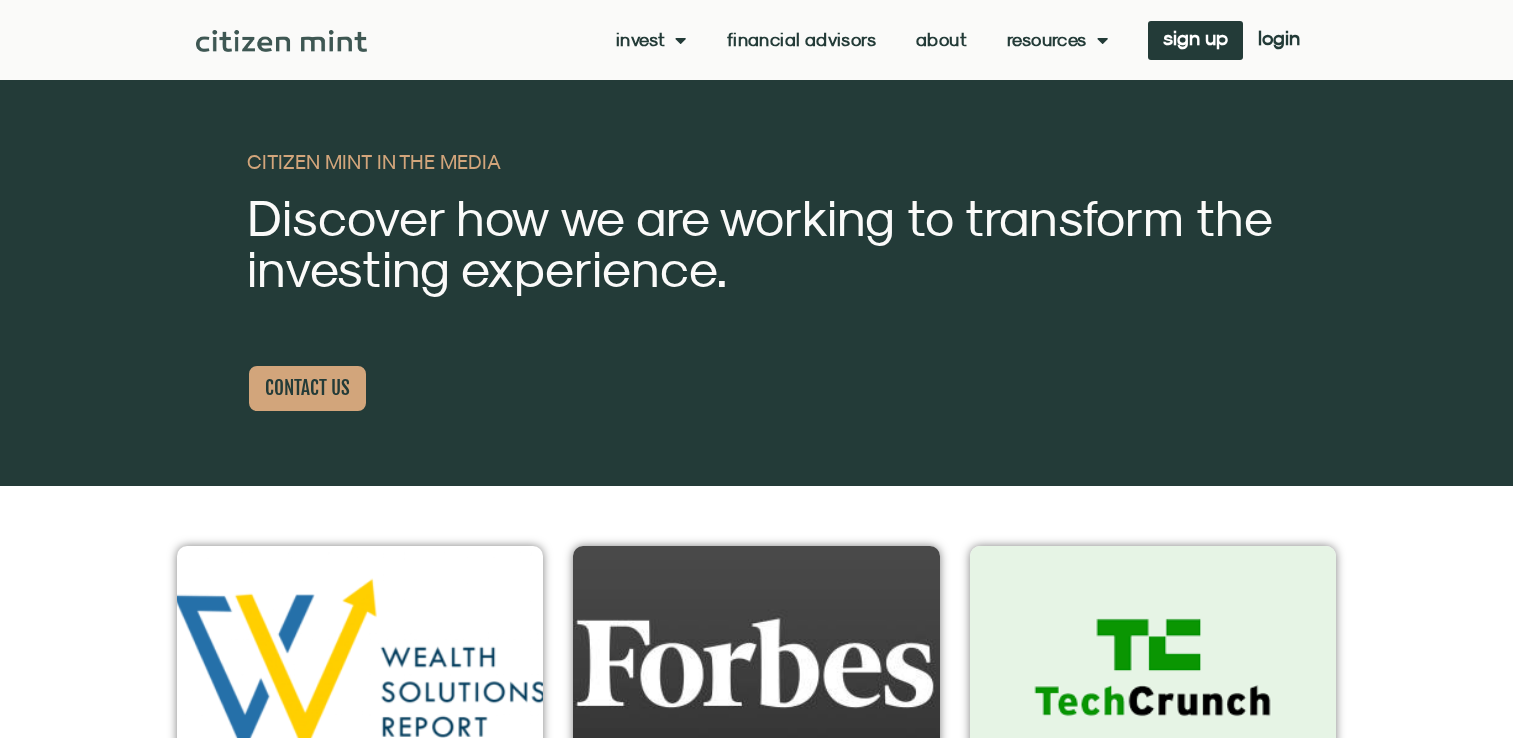 scroll, scrollTop: 0, scrollLeft: 0, axis: both 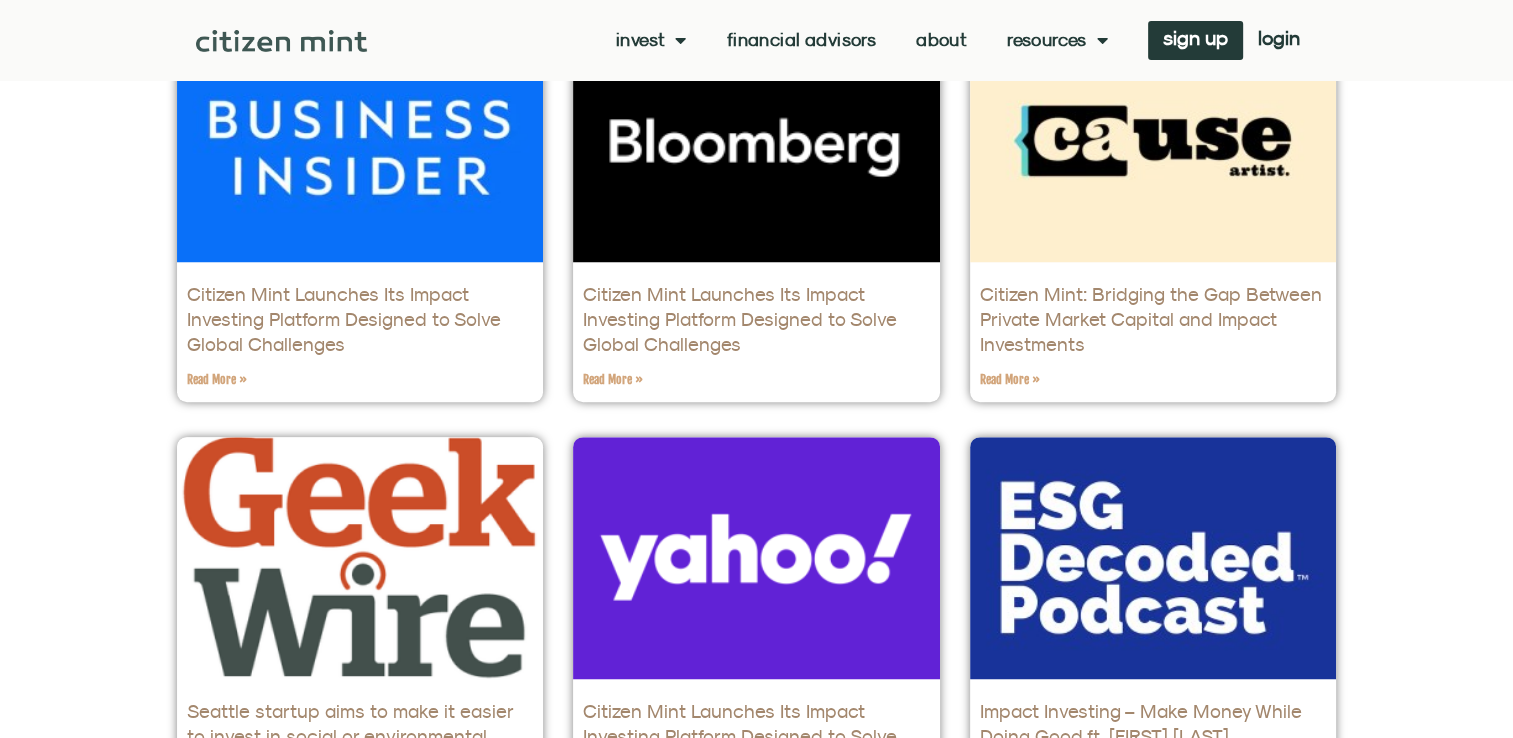 click on "Citizen Mint Launches Its Impact Investing Platform Designed to Solve Global Challenges" at bounding box center [740, 319] 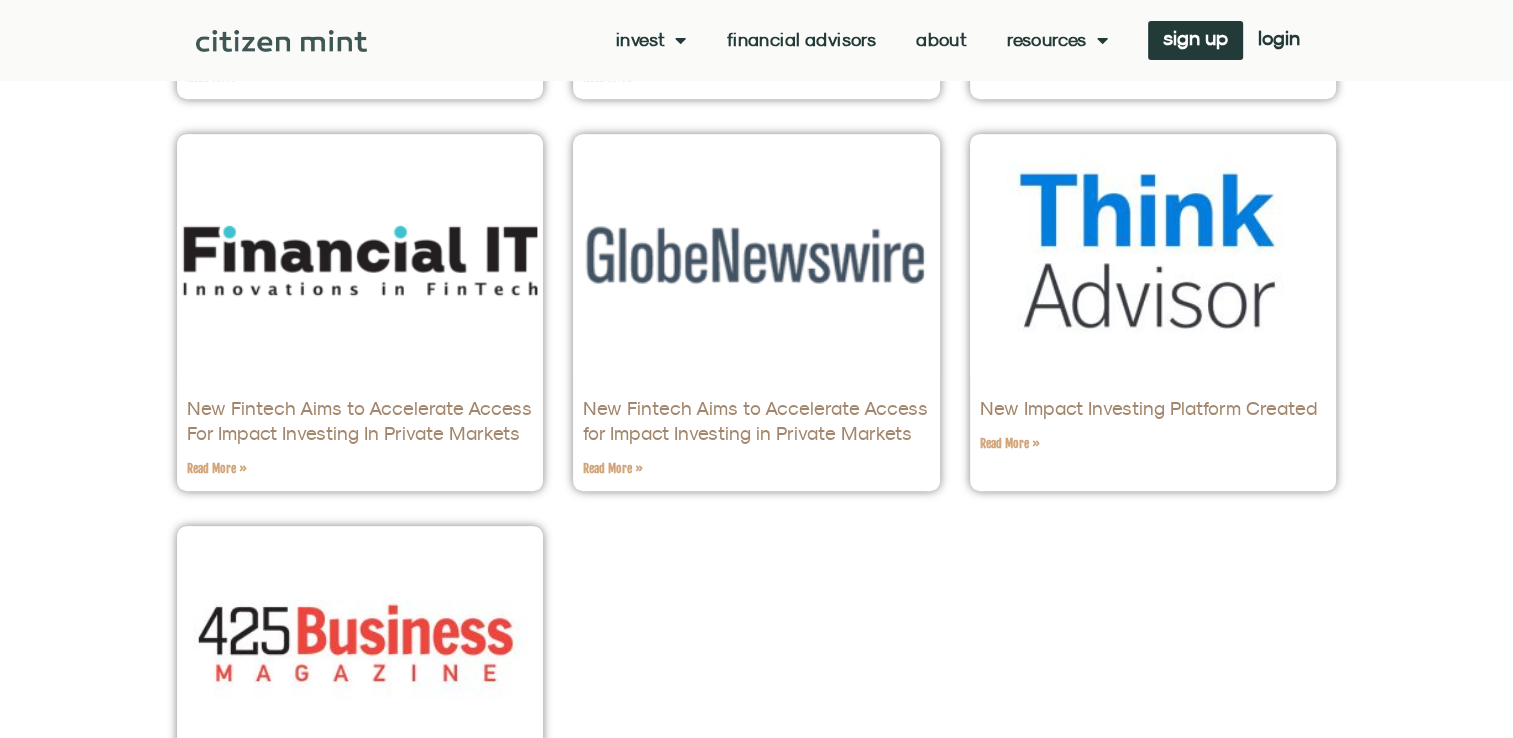 scroll, scrollTop: 1664, scrollLeft: 0, axis: vertical 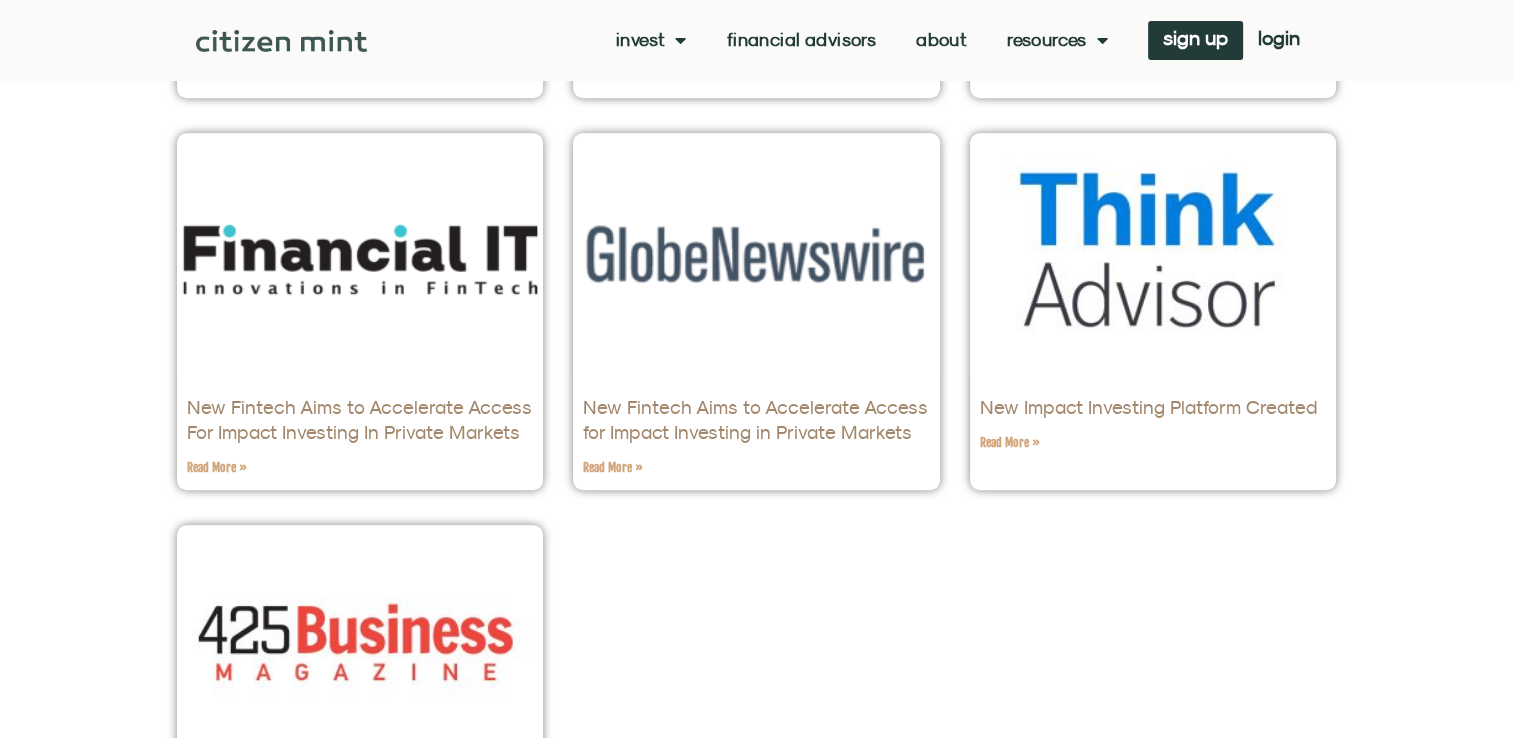 click on "New Impact Investing Platform Created" at bounding box center (1149, 407) 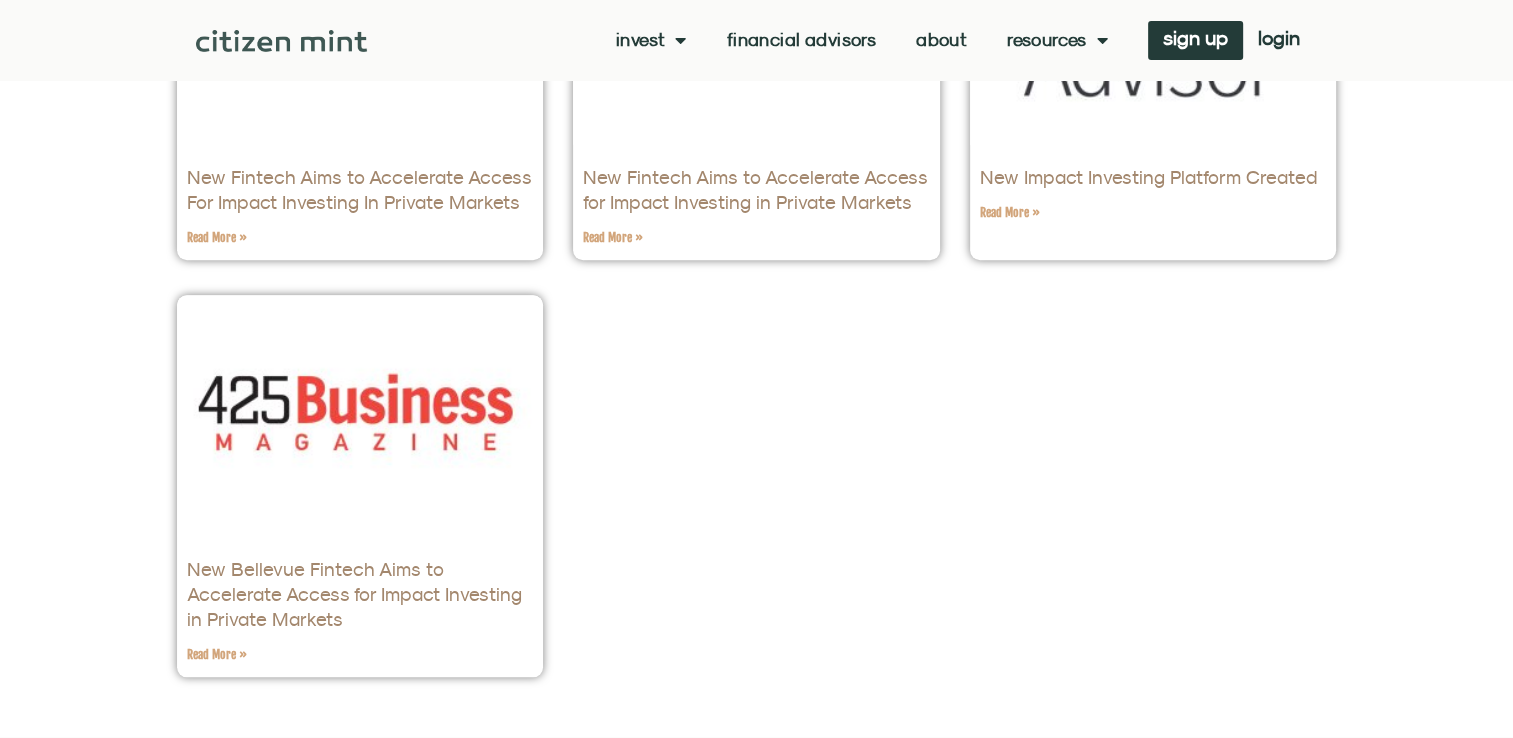 scroll, scrollTop: 1895, scrollLeft: 0, axis: vertical 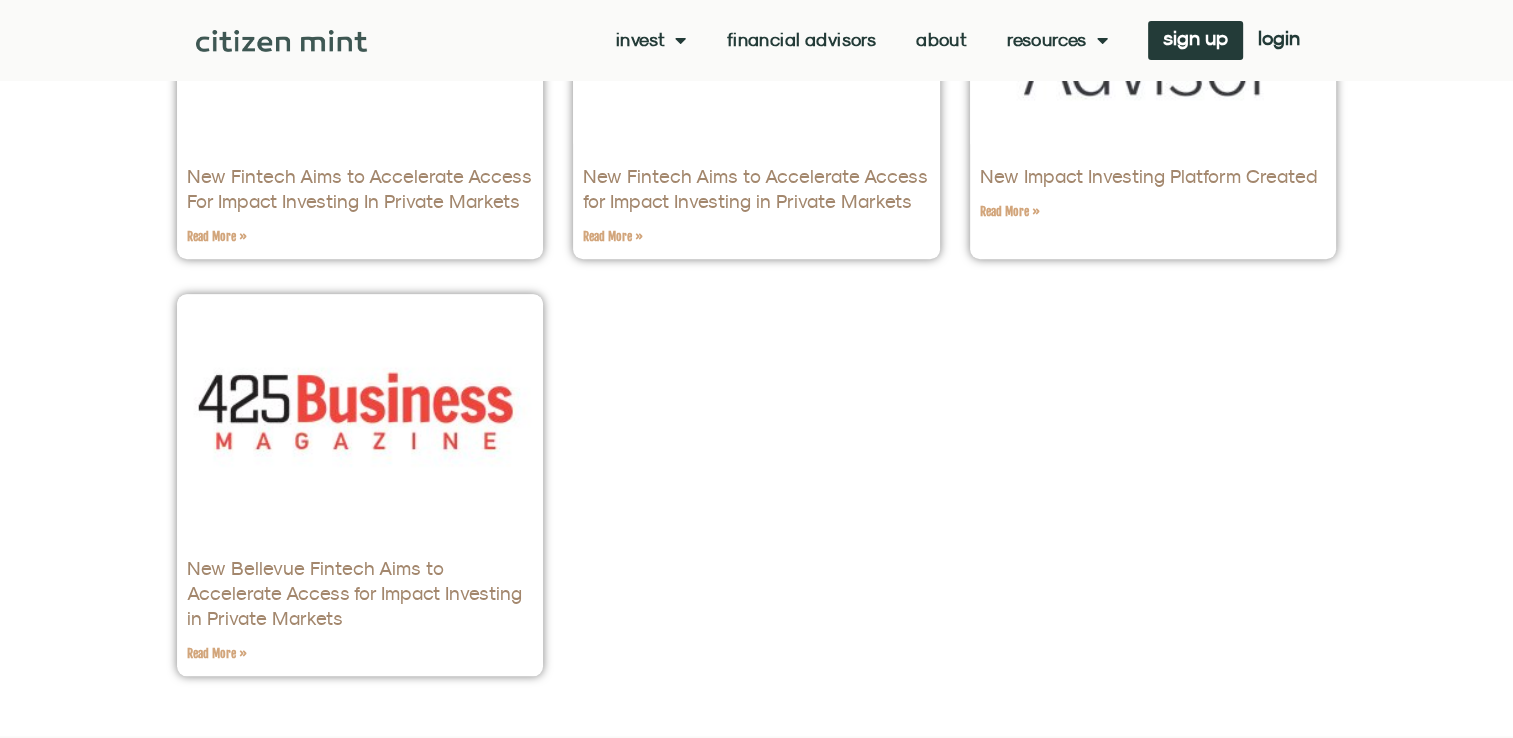 click at bounding box center [359, 414] 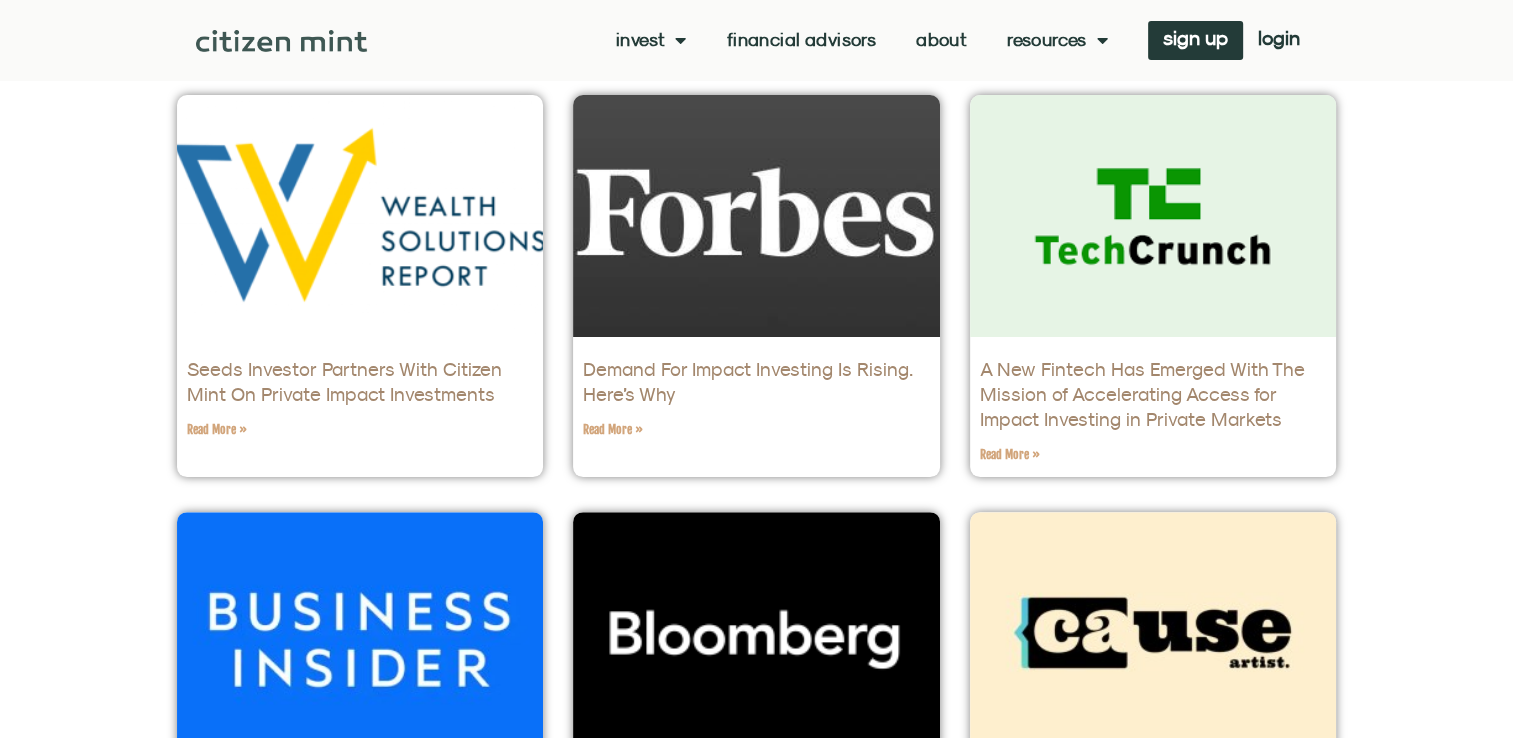 scroll, scrollTop: 368, scrollLeft: 0, axis: vertical 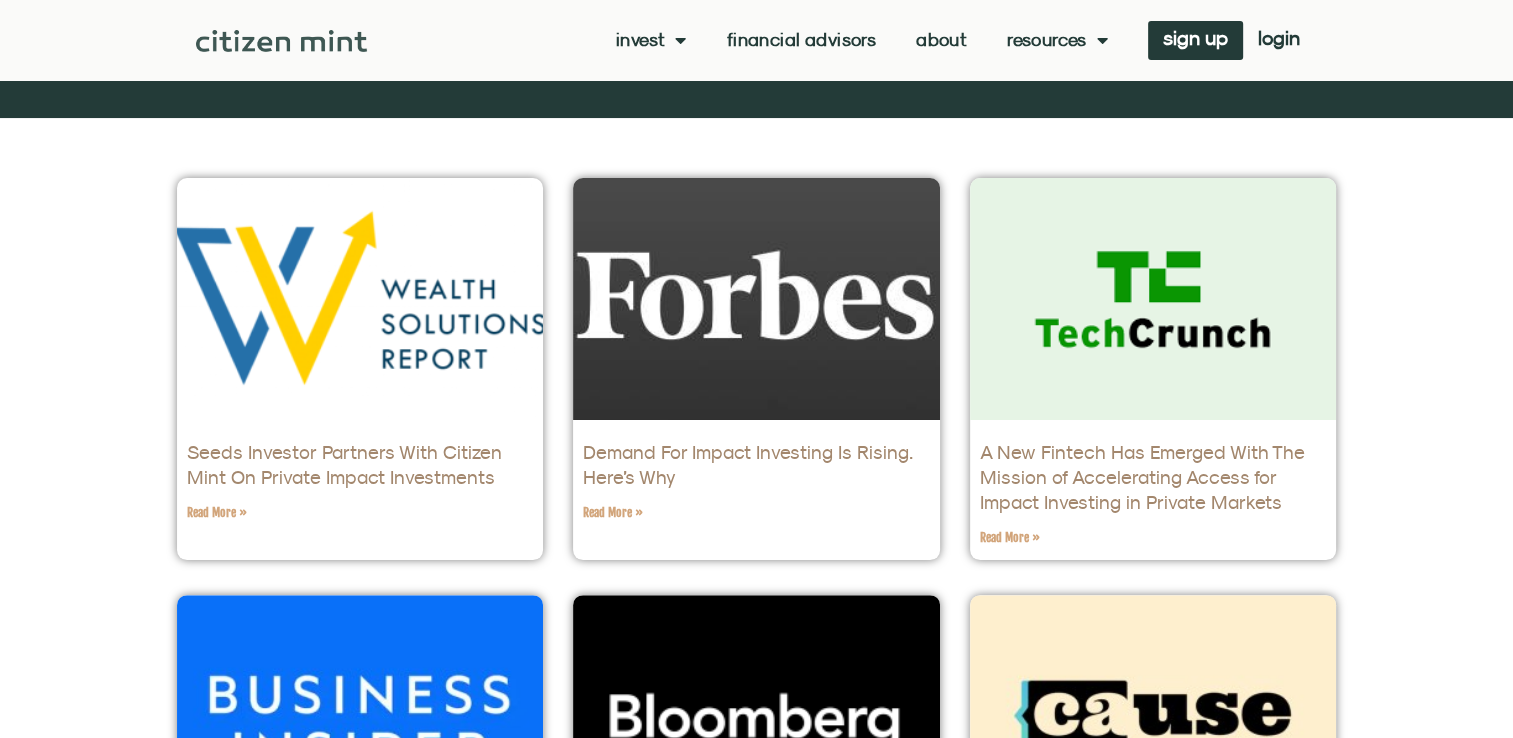 click on "Seeds Investor Partners With Citizen Mint On Private Impact Investments" at bounding box center [344, 464] 